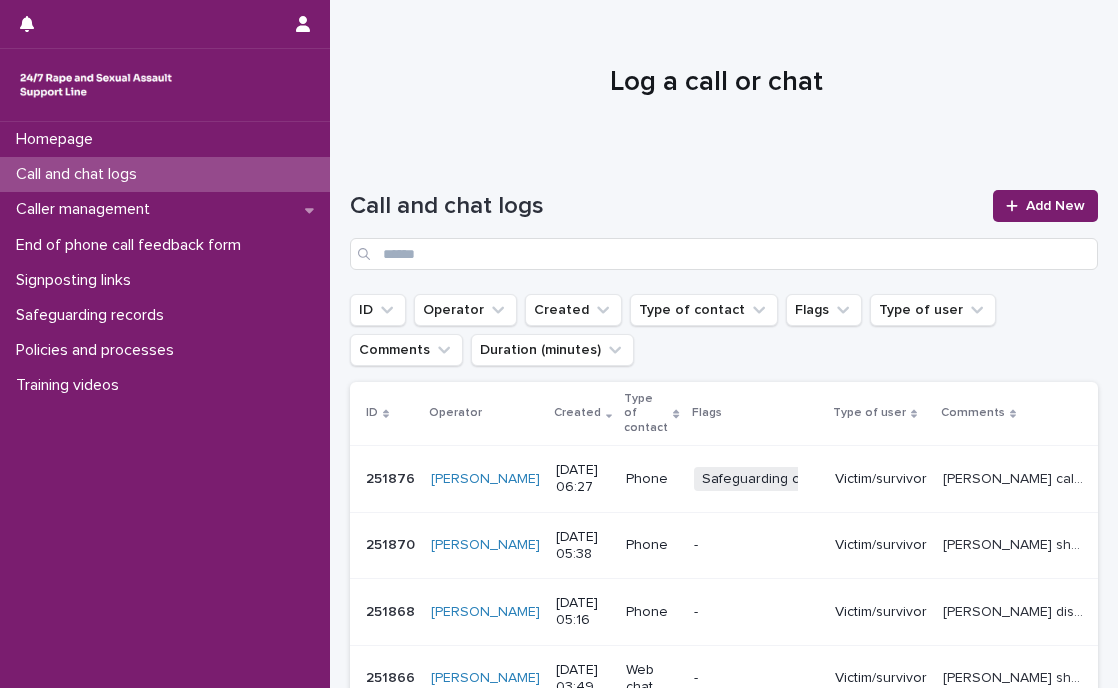 scroll, scrollTop: 0, scrollLeft: 0, axis: both 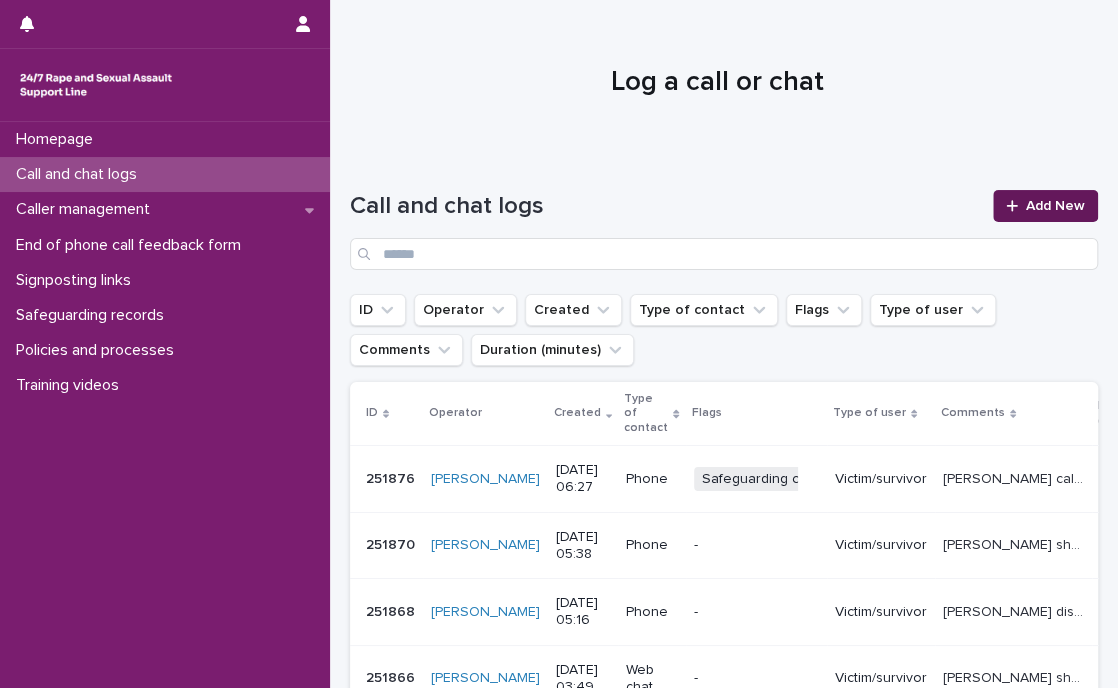 click on "Add New" at bounding box center [1055, 206] 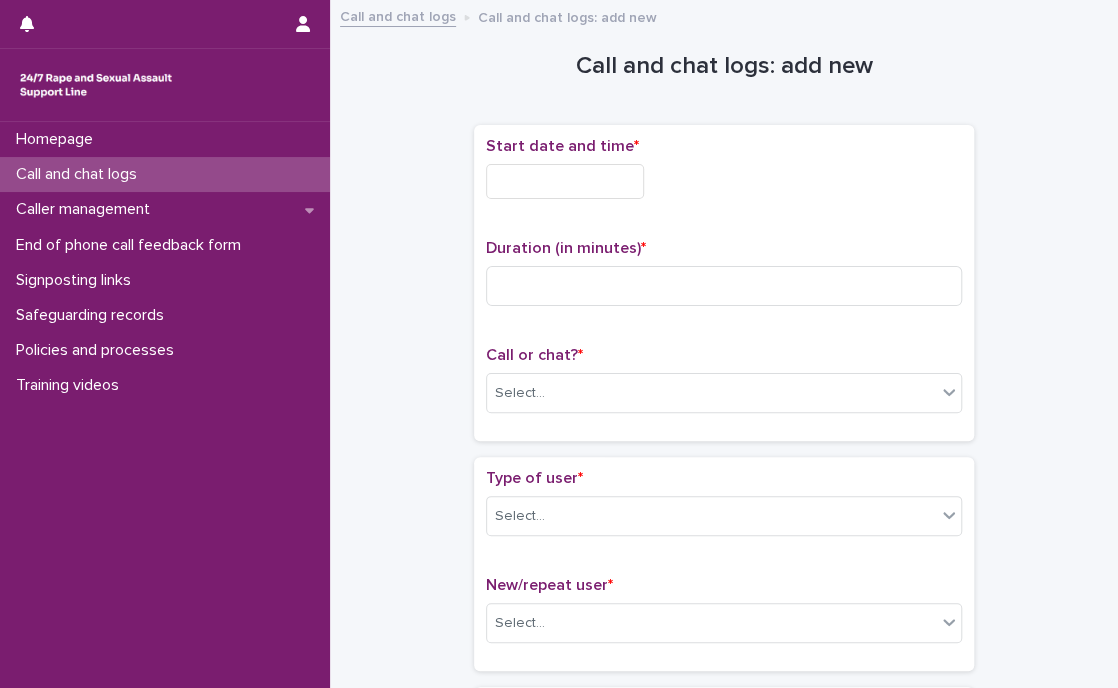 click at bounding box center [565, 181] 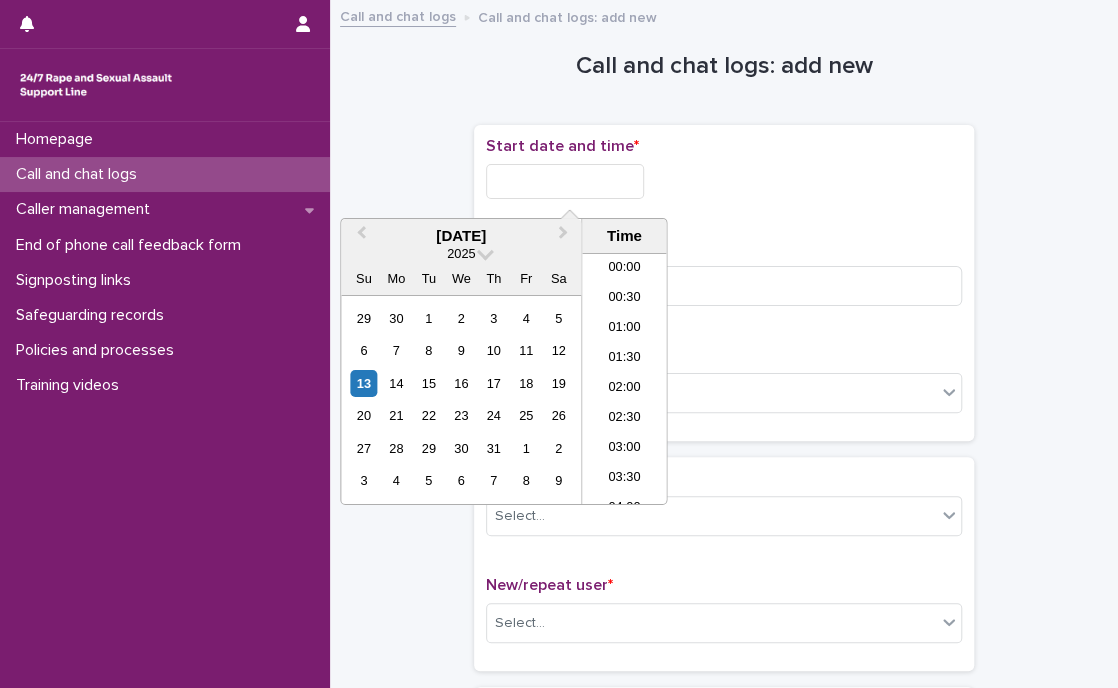 scroll, scrollTop: 339, scrollLeft: 0, axis: vertical 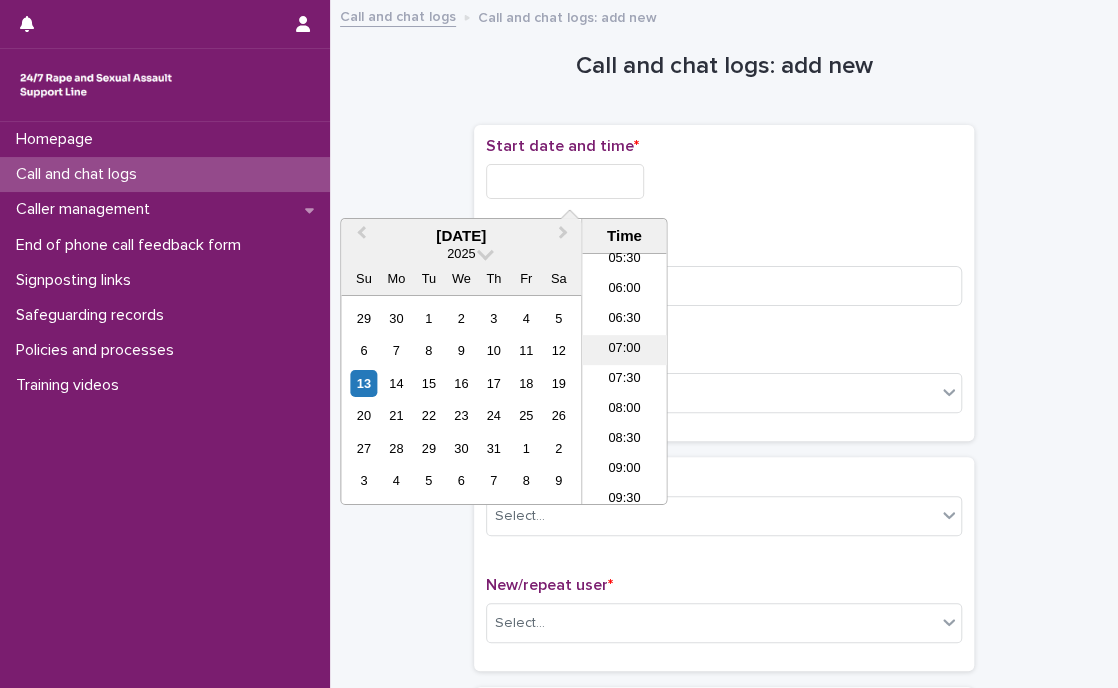 click on "07:00" at bounding box center (624, 350) 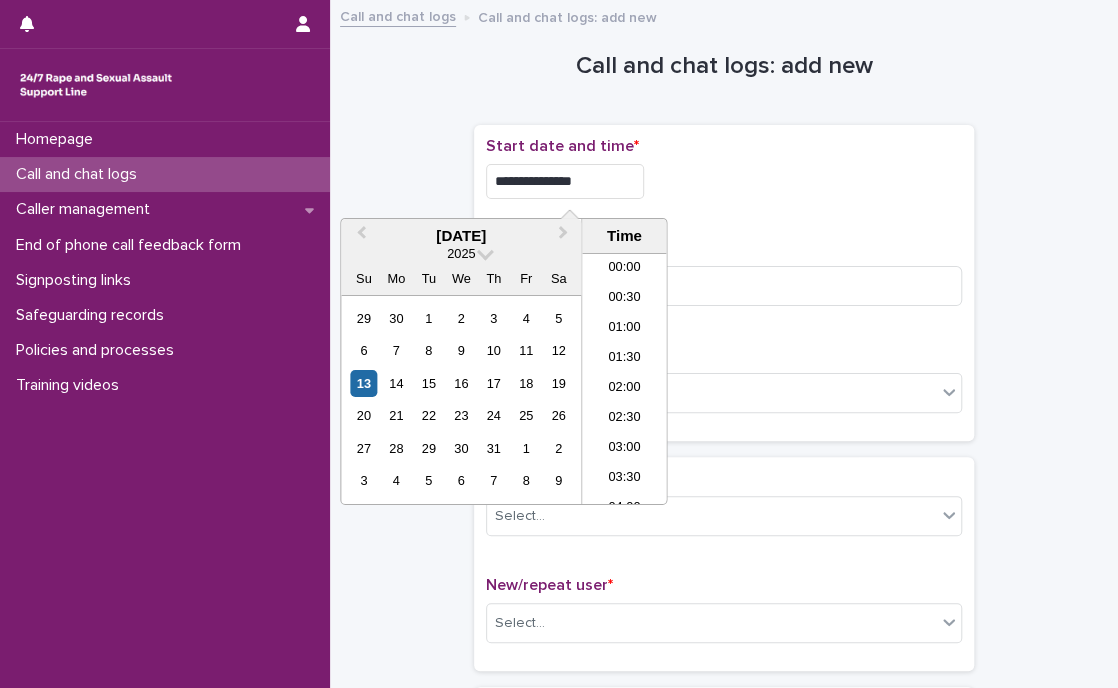 scroll, scrollTop: 310, scrollLeft: 0, axis: vertical 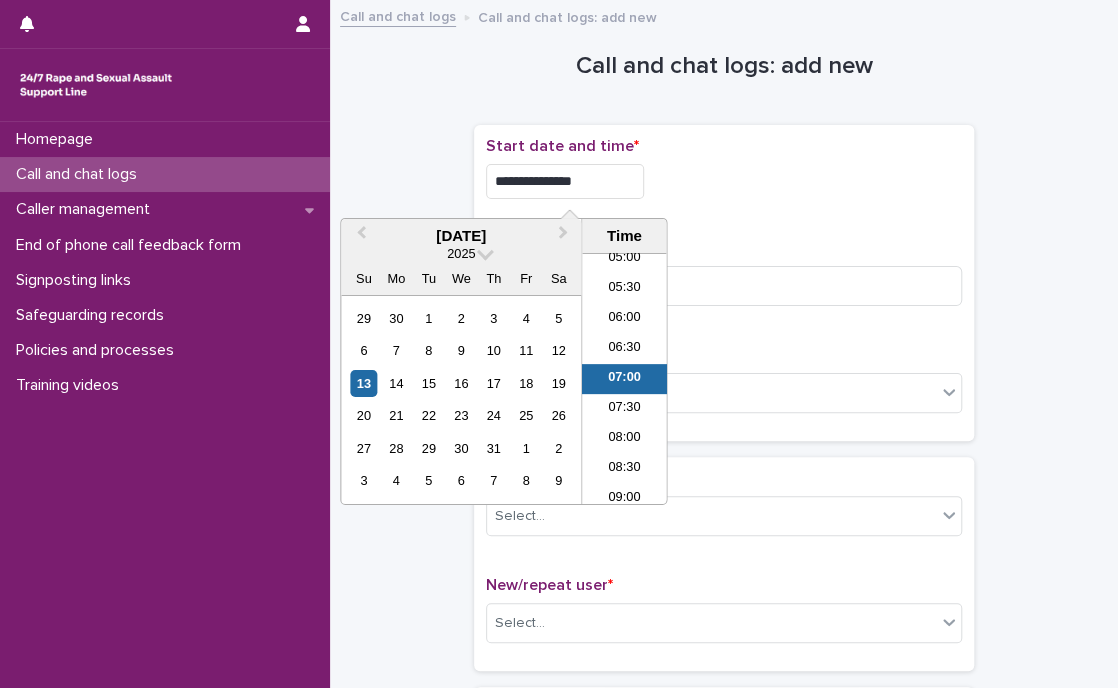 drag, startPoint x: 574, startPoint y: 184, endPoint x: 613, endPoint y: 180, distance: 39.20459 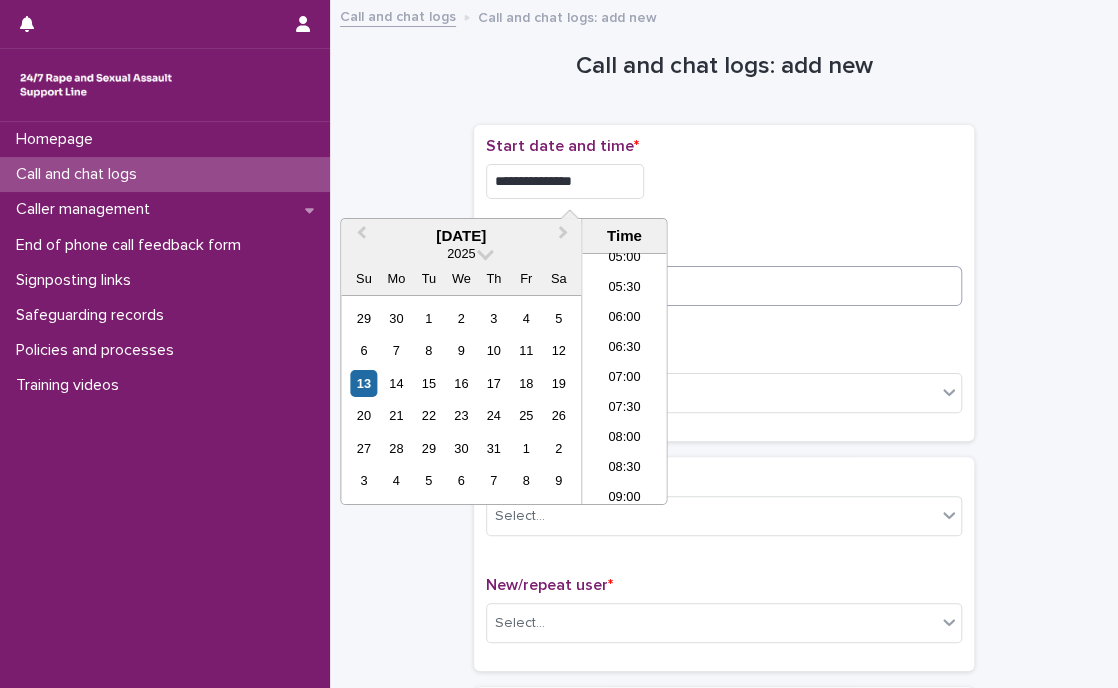 type on "**********" 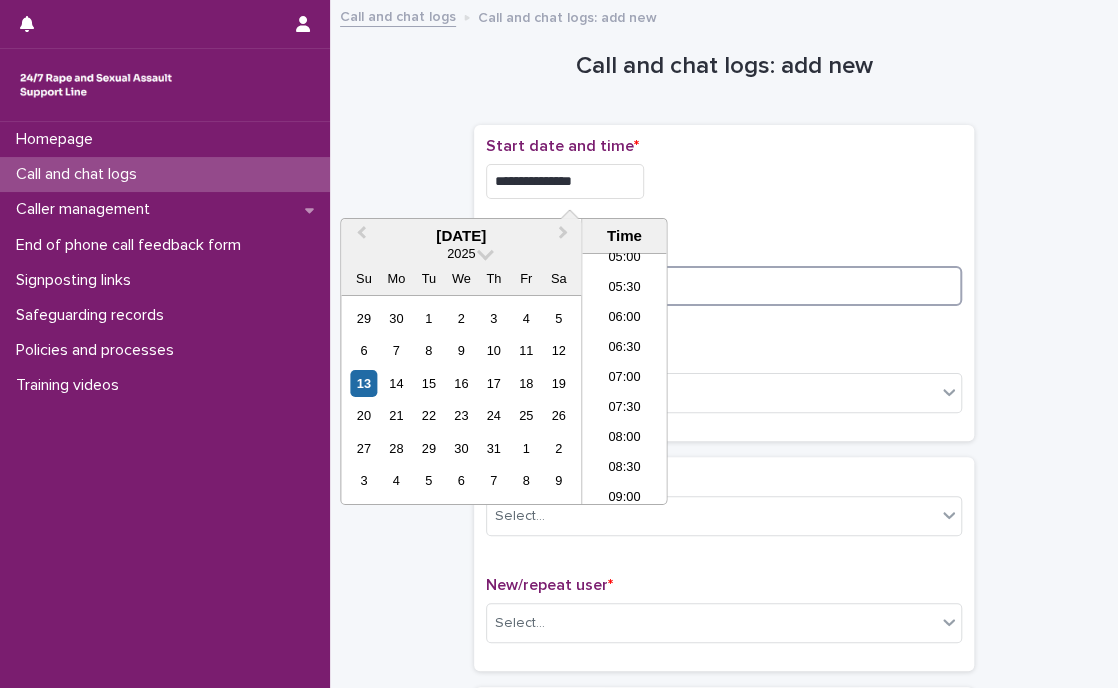 click at bounding box center (724, 286) 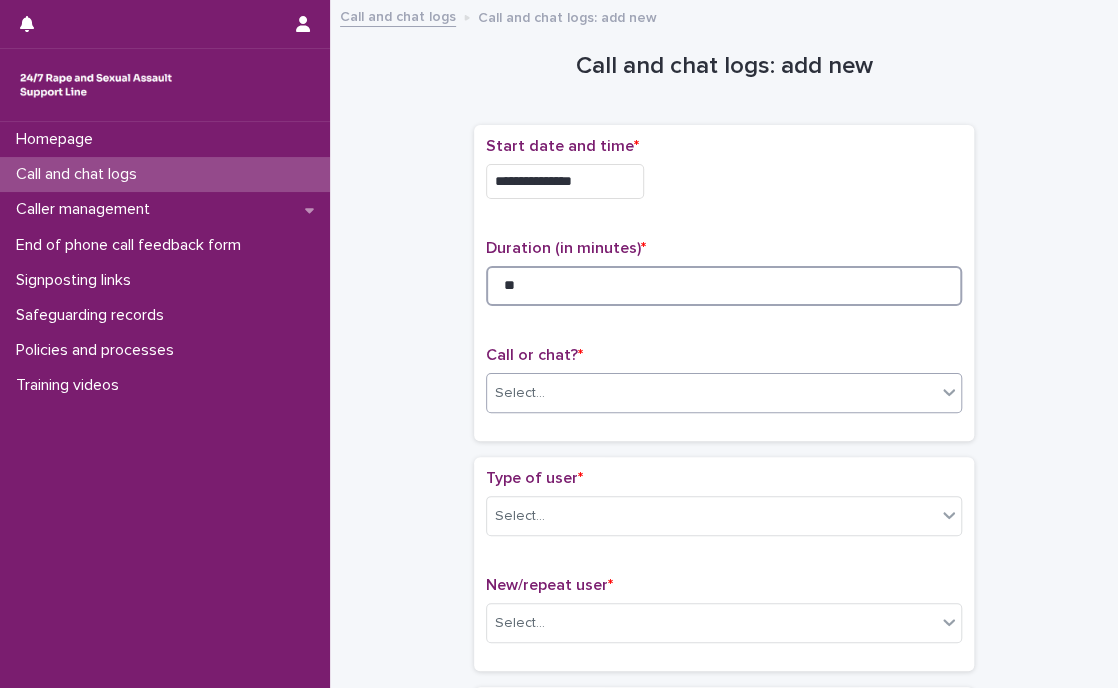 type on "**" 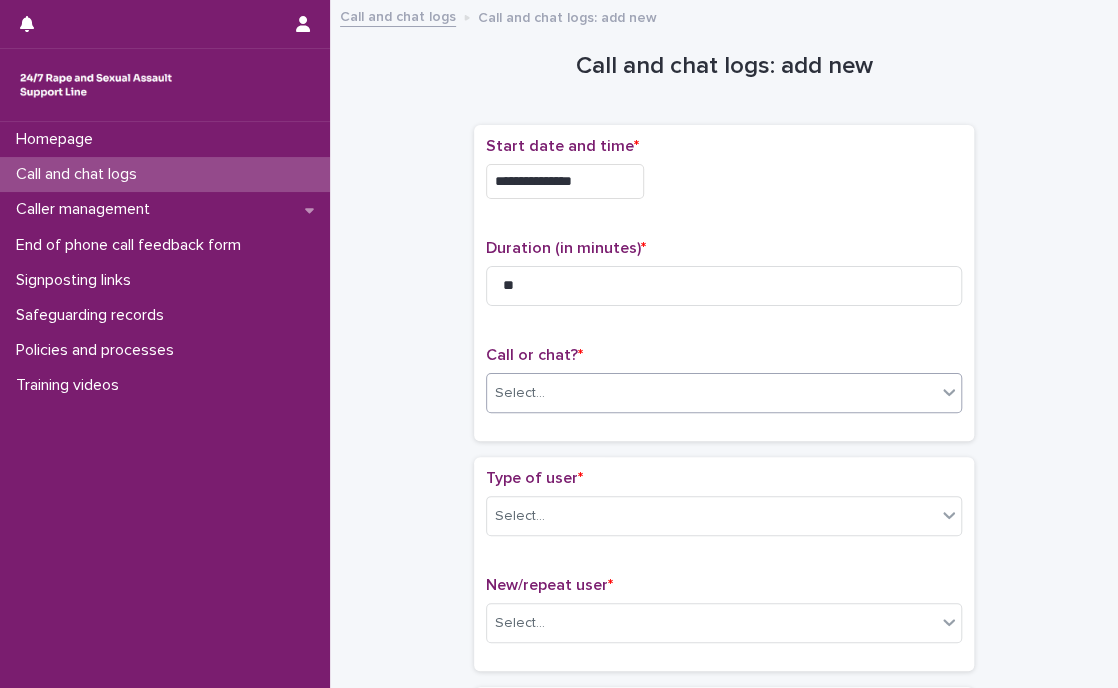 click on "Select..." at bounding box center [711, 393] 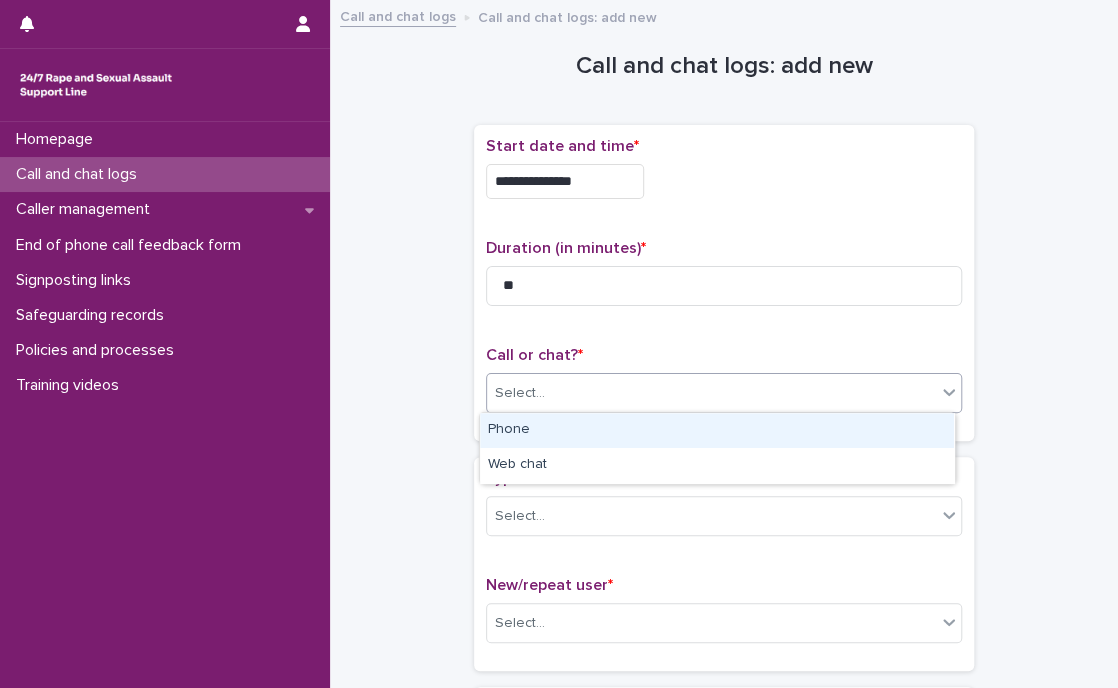 click on "Phone" at bounding box center [717, 430] 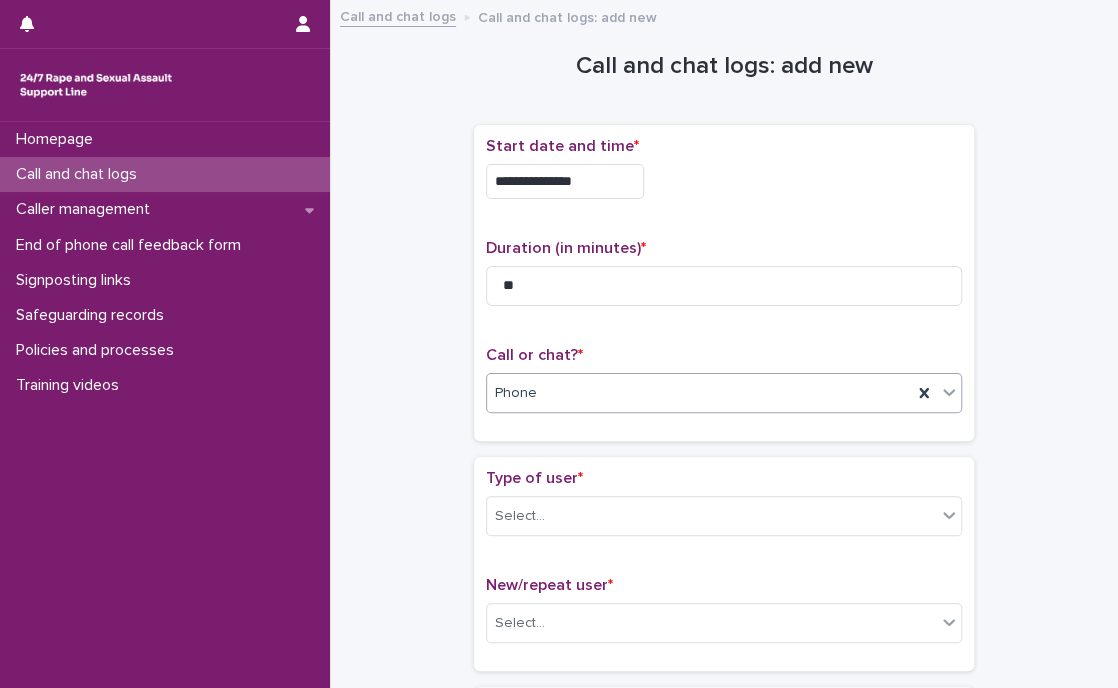 click on "**********" at bounding box center [724, 291] 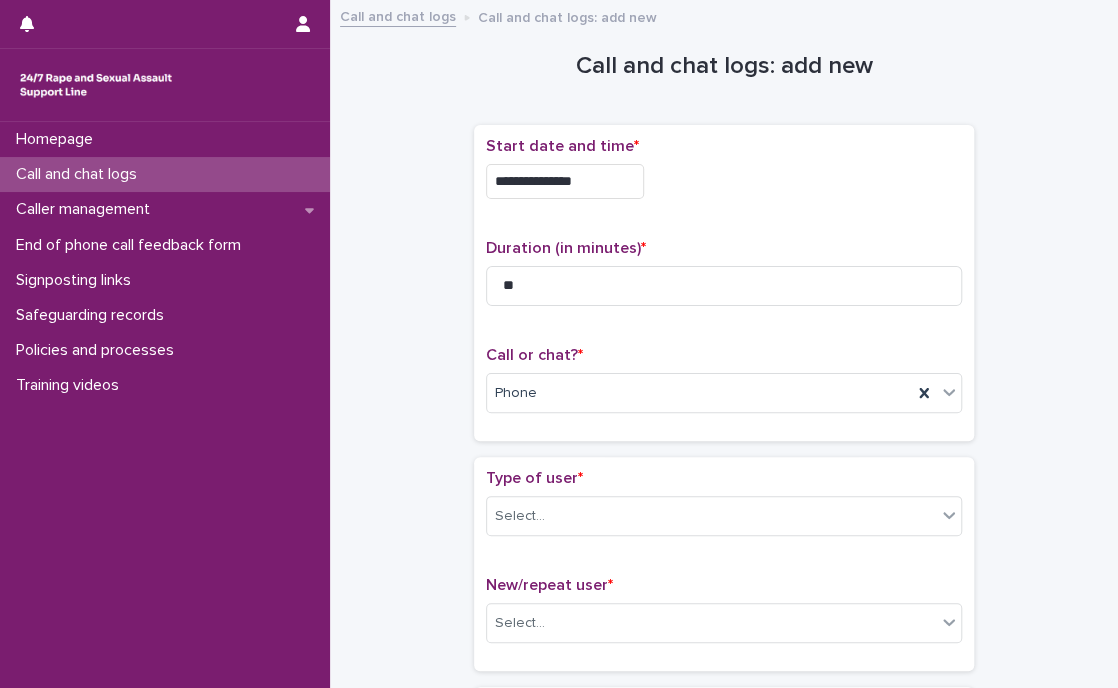 click on "Type of user *" at bounding box center [724, 478] 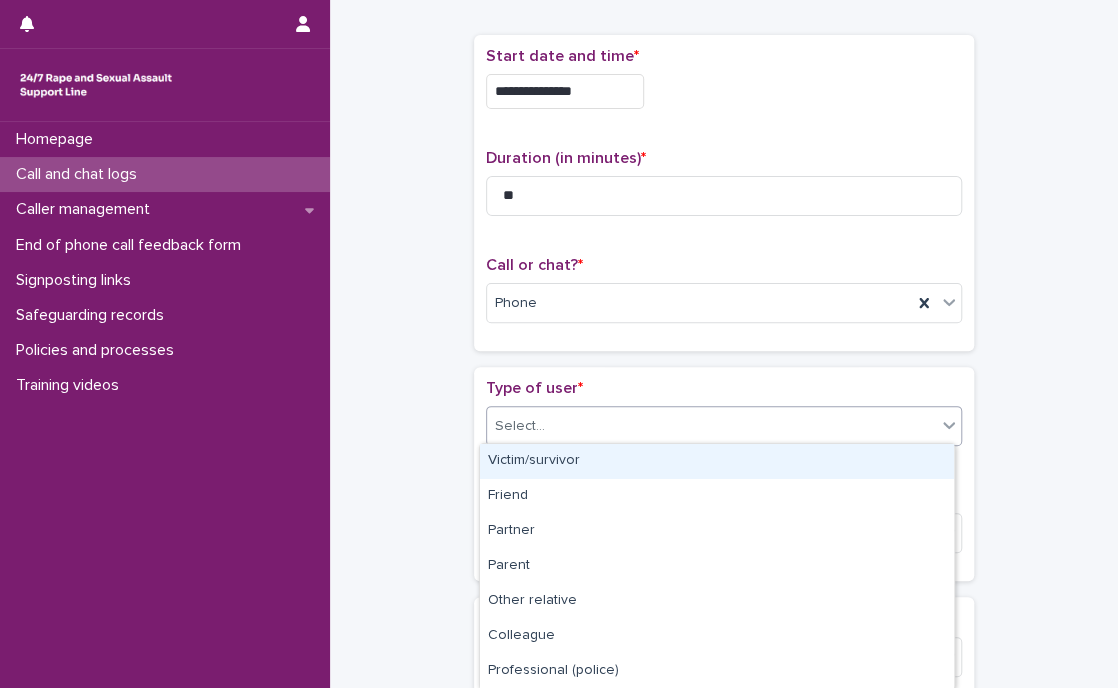 click on "Select..." at bounding box center (711, 426) 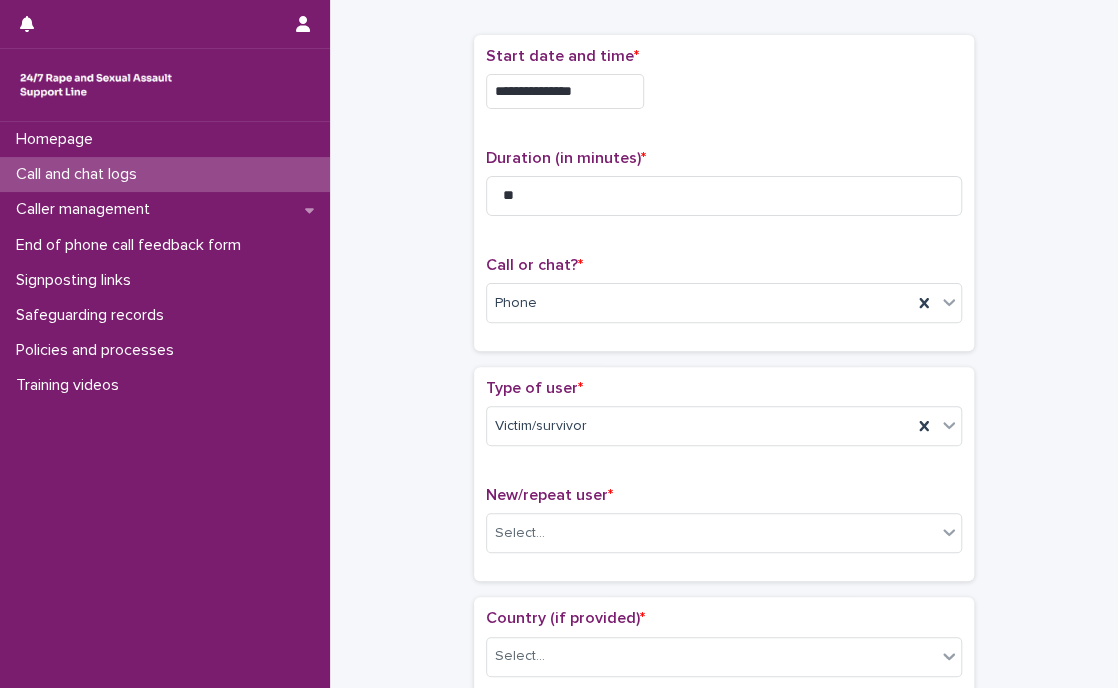 click on "New/repeat user *" at bounding box center [549, 495] 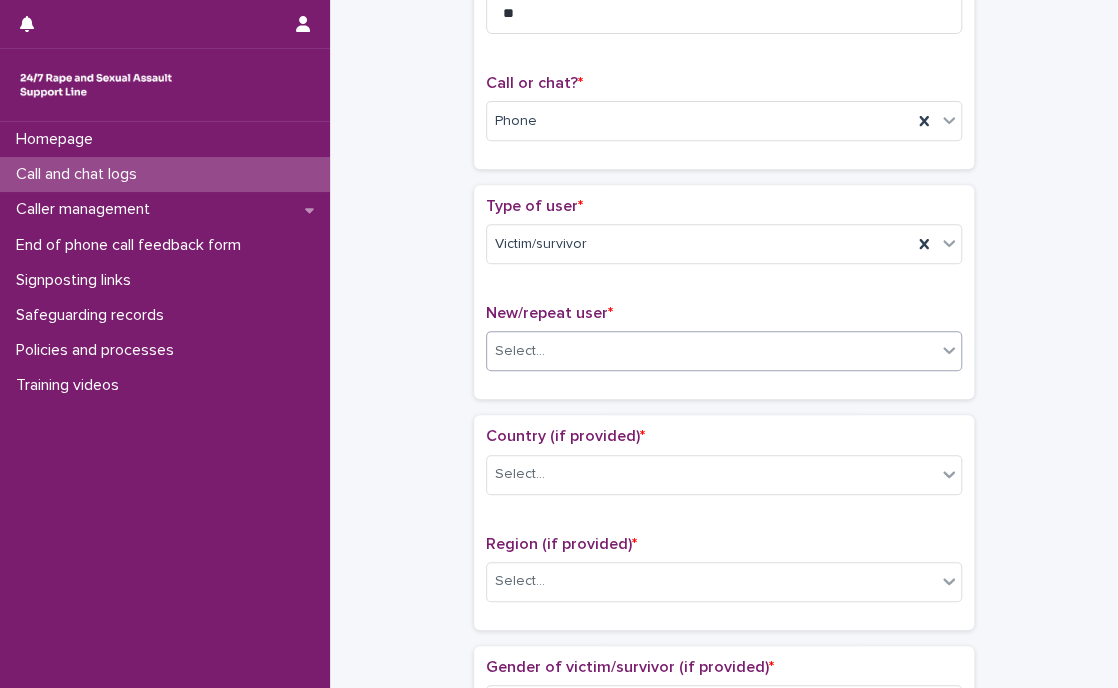 click on "Select..." at bounding box center [711, 351] 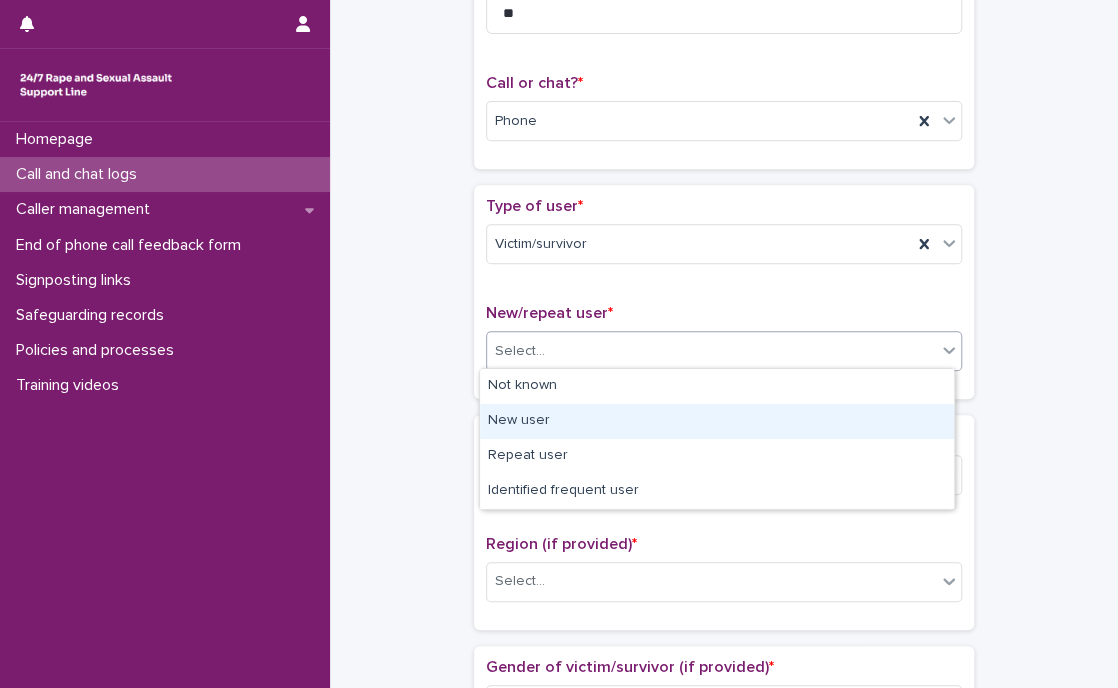 drag, startPoint x: 559, startPoint y: 381, endPoint x: 556, endPoint y: 392, distance: 11.401754 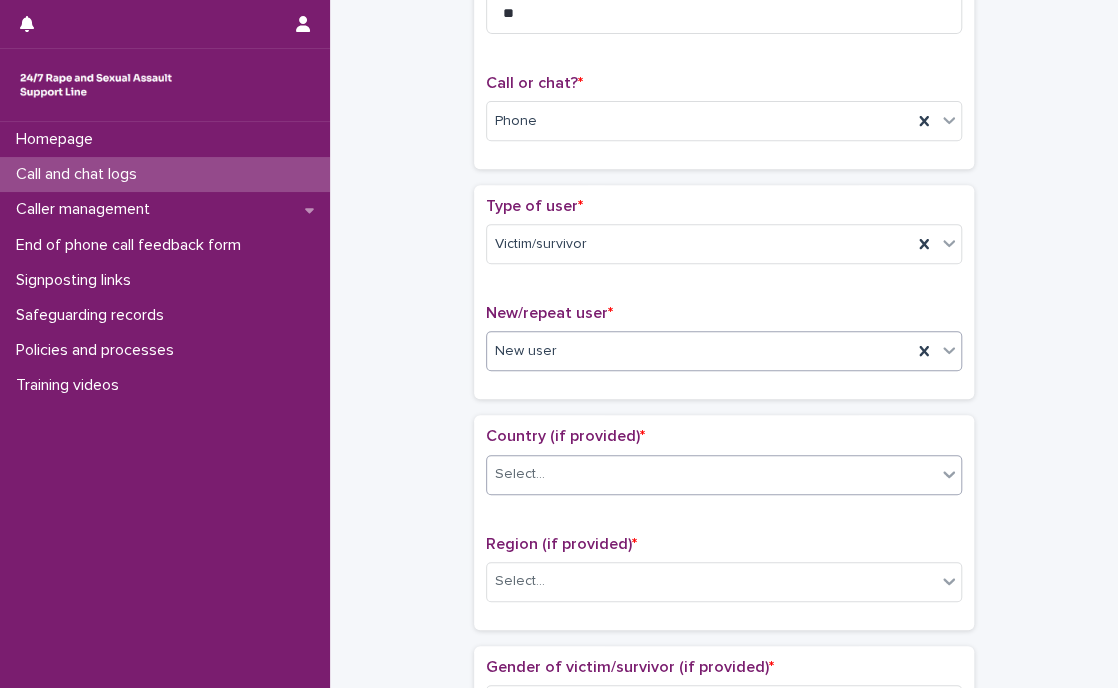 click on "Select..." at bounding box center [711, 474] 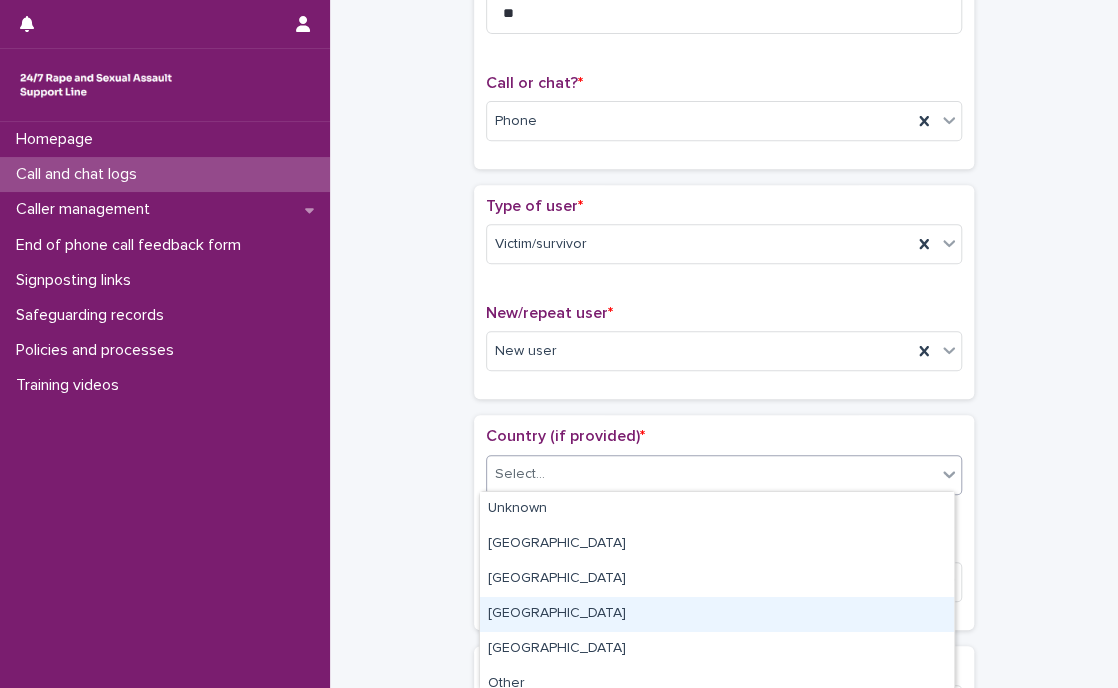 click on "Scotland" at bounding box center [717, 614] 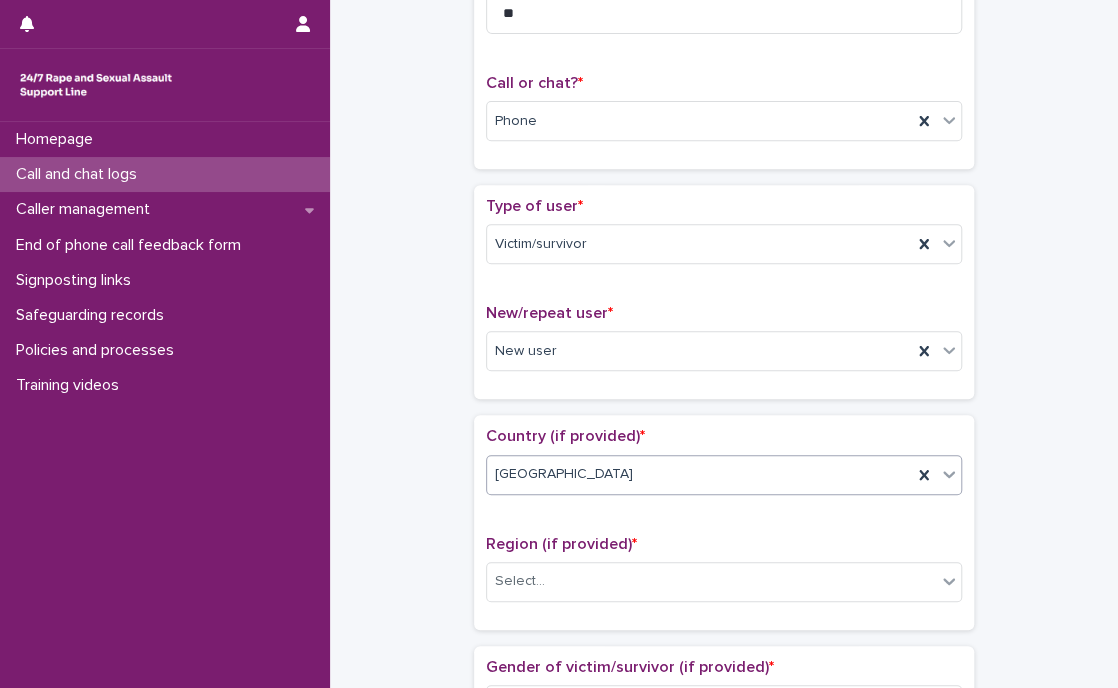 click on "**********" at bounding box center [724, 762] 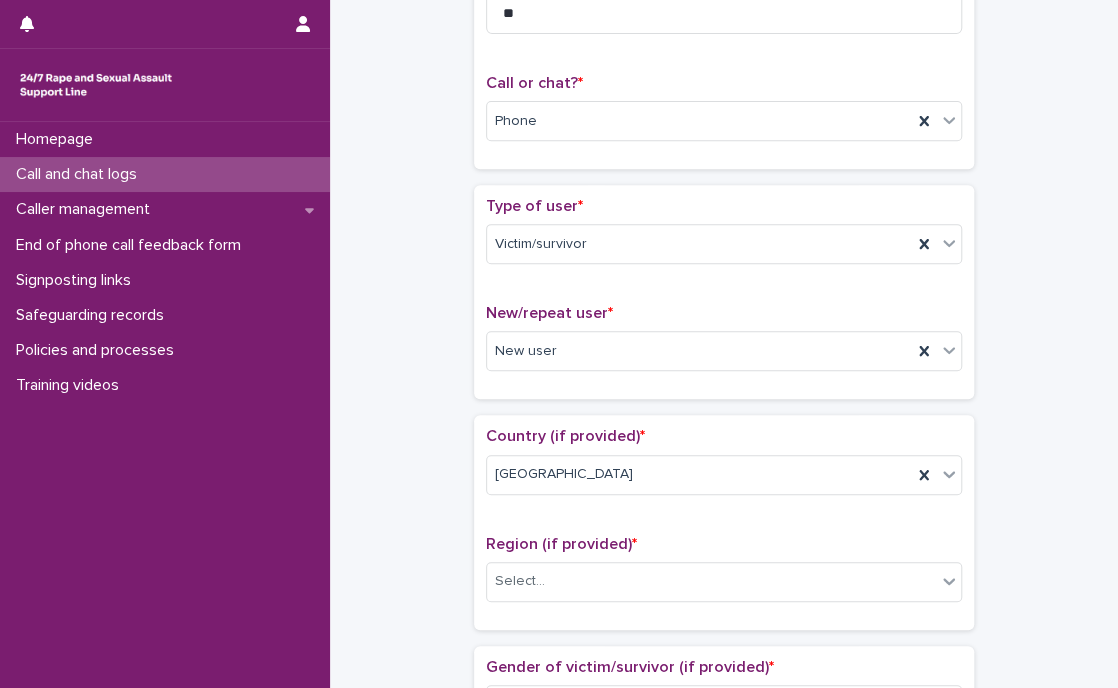 scroll, scrollTop: 454, scrollLeft: 0, axis: vertical 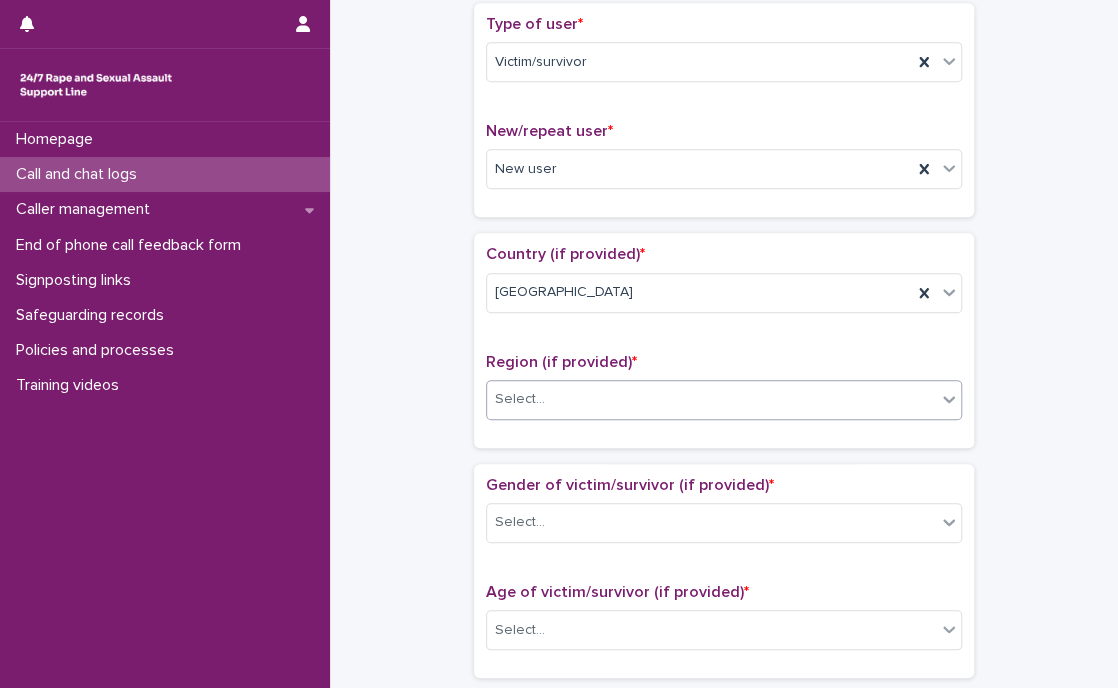 click 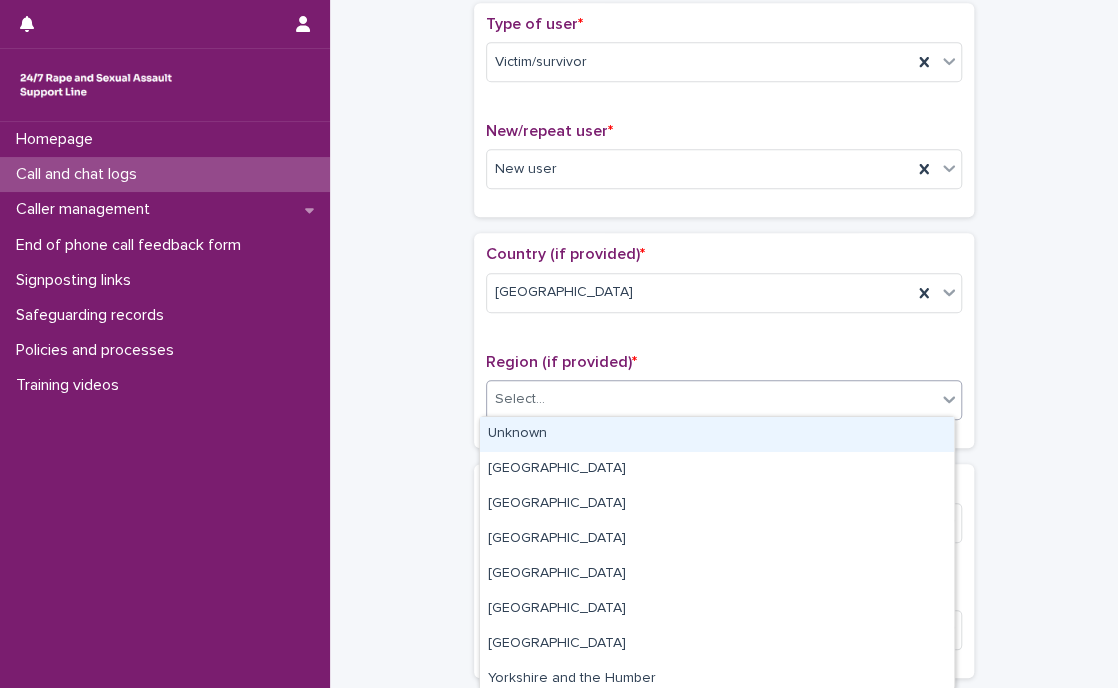 click on "Unknown" at bounding box center [717, 434] 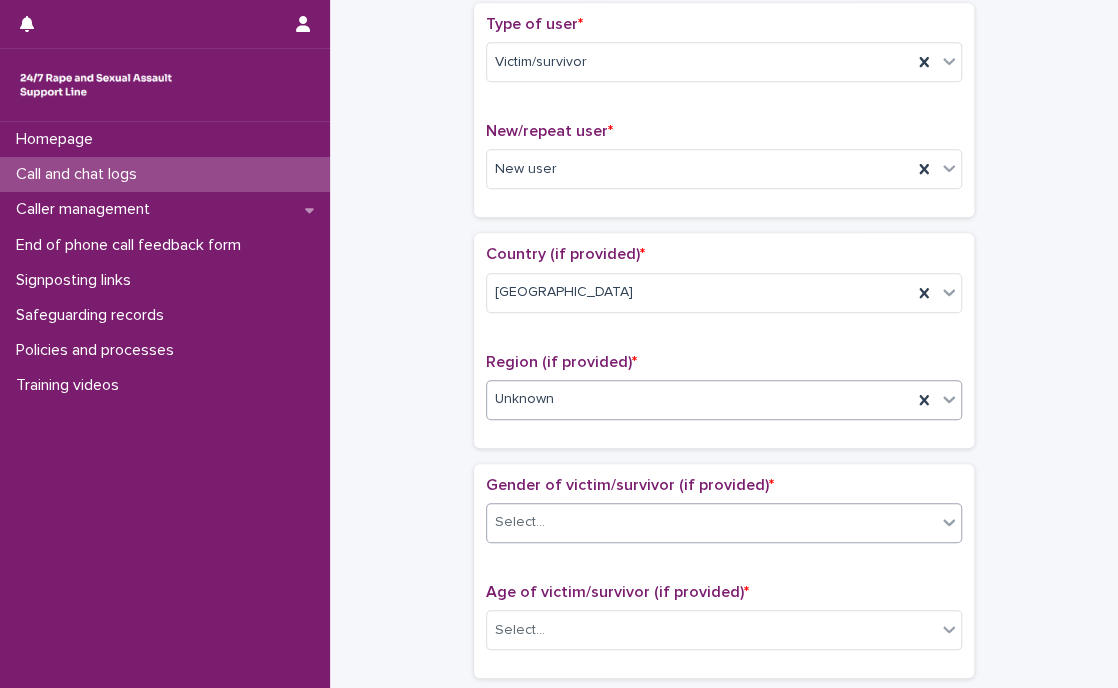 click on "Select..." at bounding box center (711, 522) 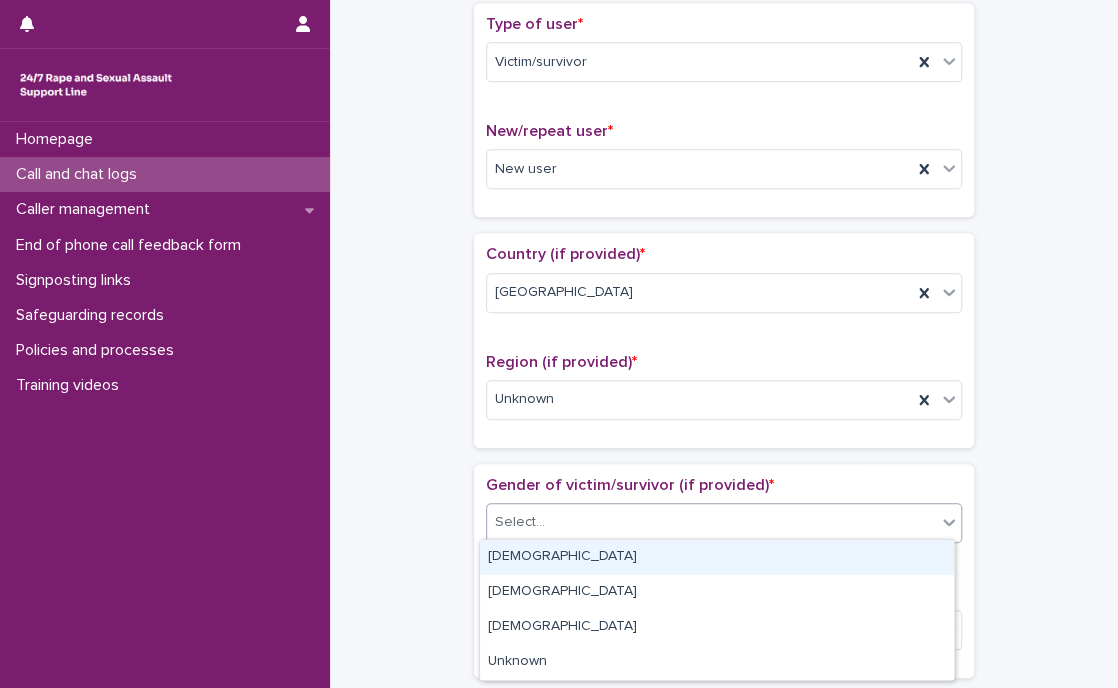 click on "Female" at bounding box center [717, 557] 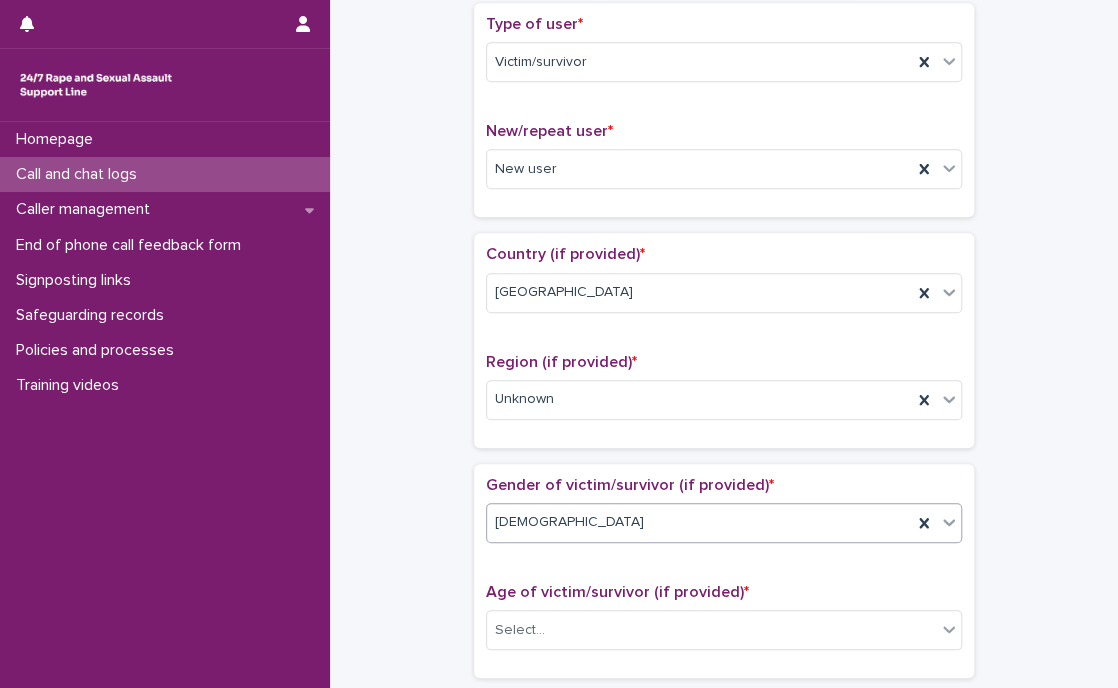 click on "**********" at bounding box center [724, 580] 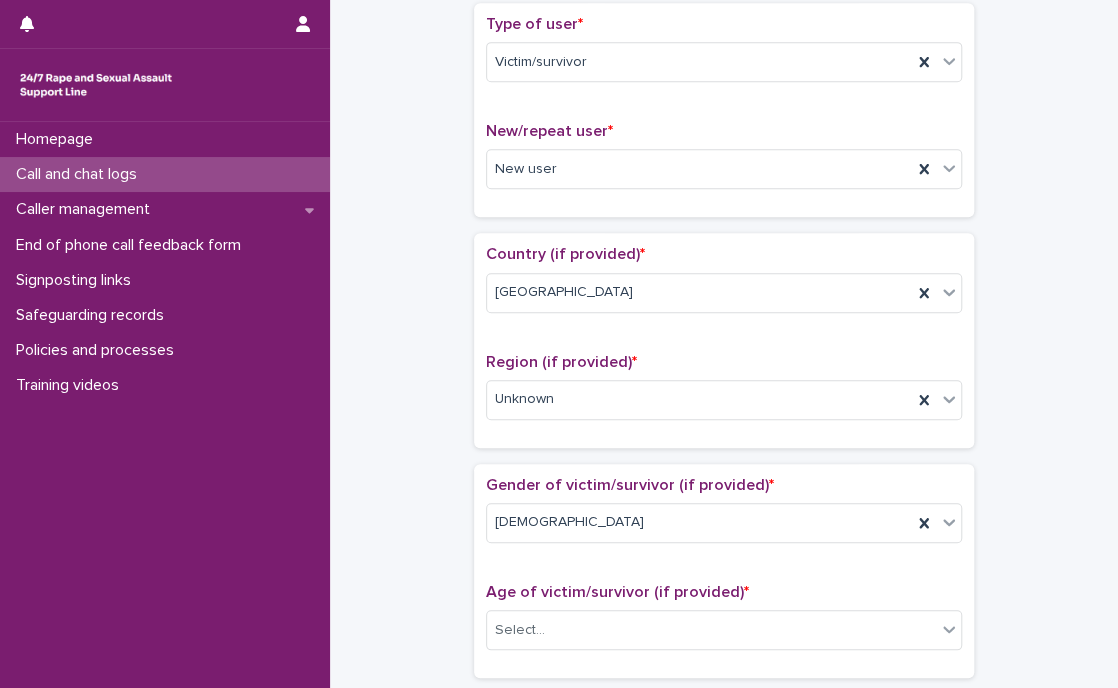 scroll, scrollTop: 636, scrollLeft: 0, axis: vertical 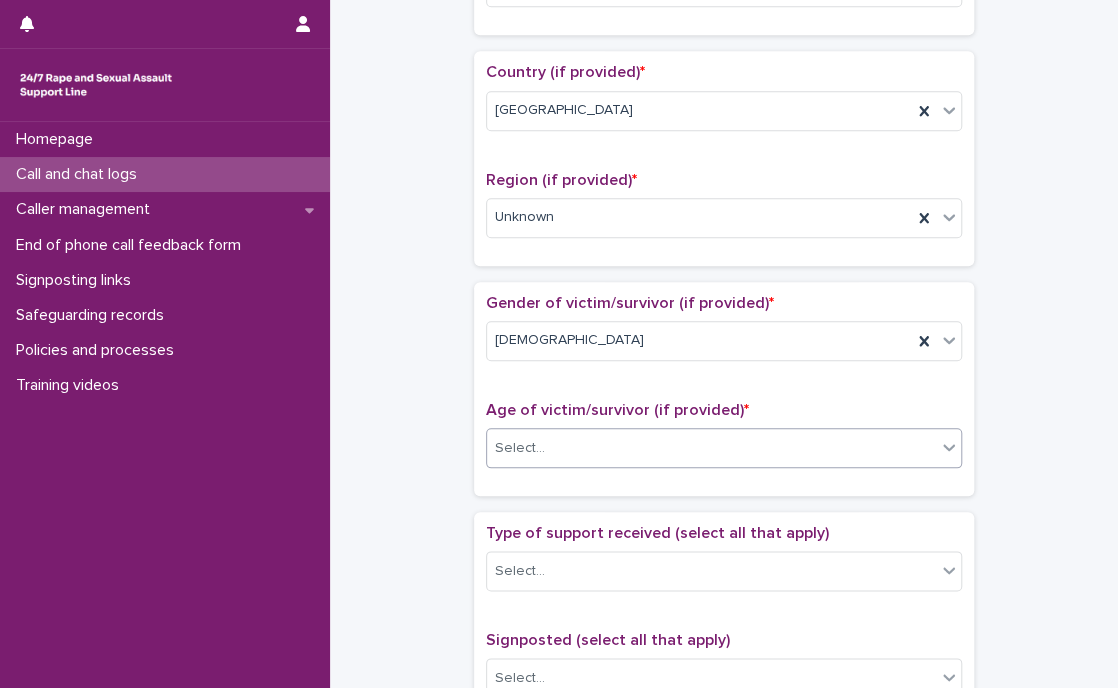 click on "Select..." at bounding box center (711, 448) 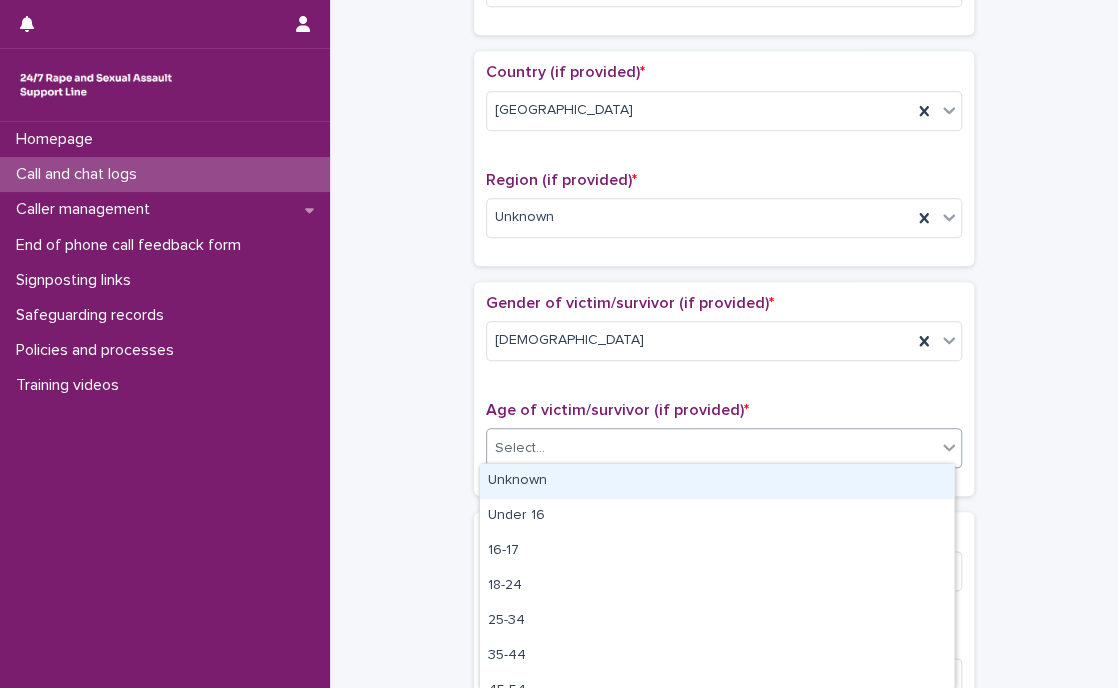 click on "Unknown" at bounding box center (717, 481) 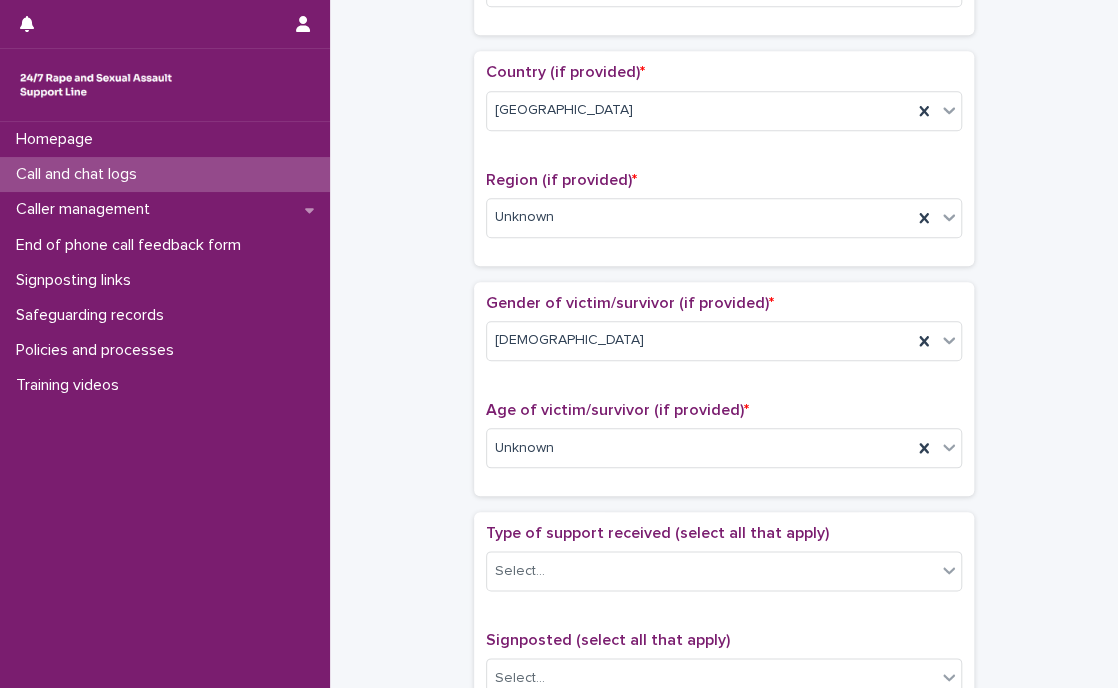 click on "**********" at bounding box center (724, 398) 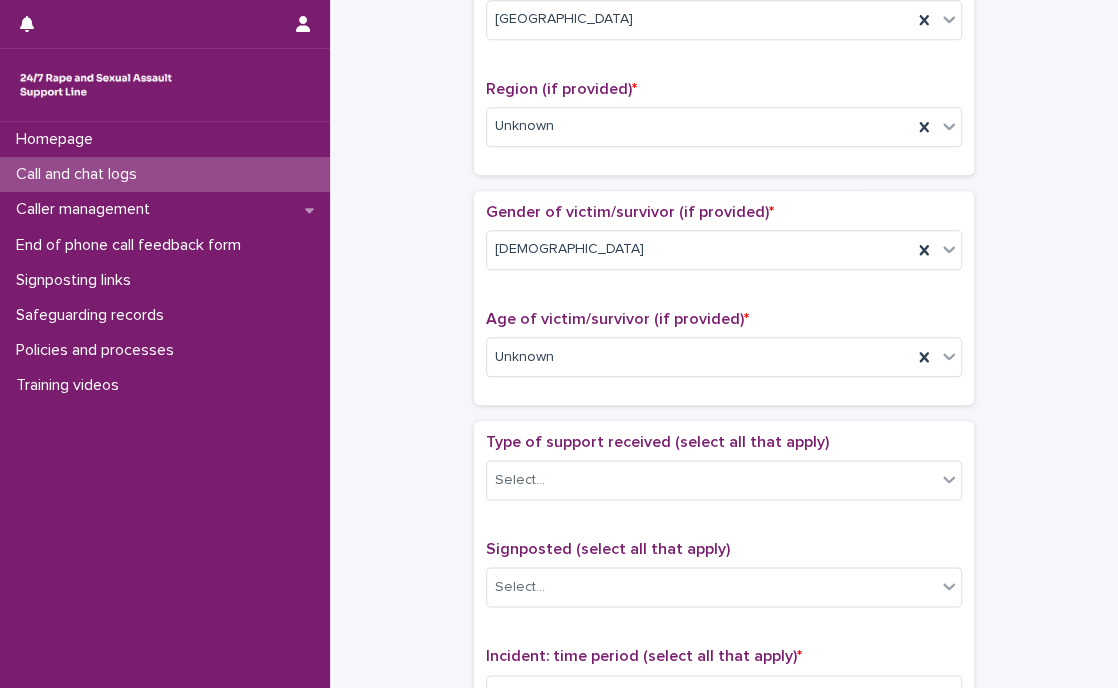 scroll, scrollTop: 818, scrollLeft: 0, axis: vertical 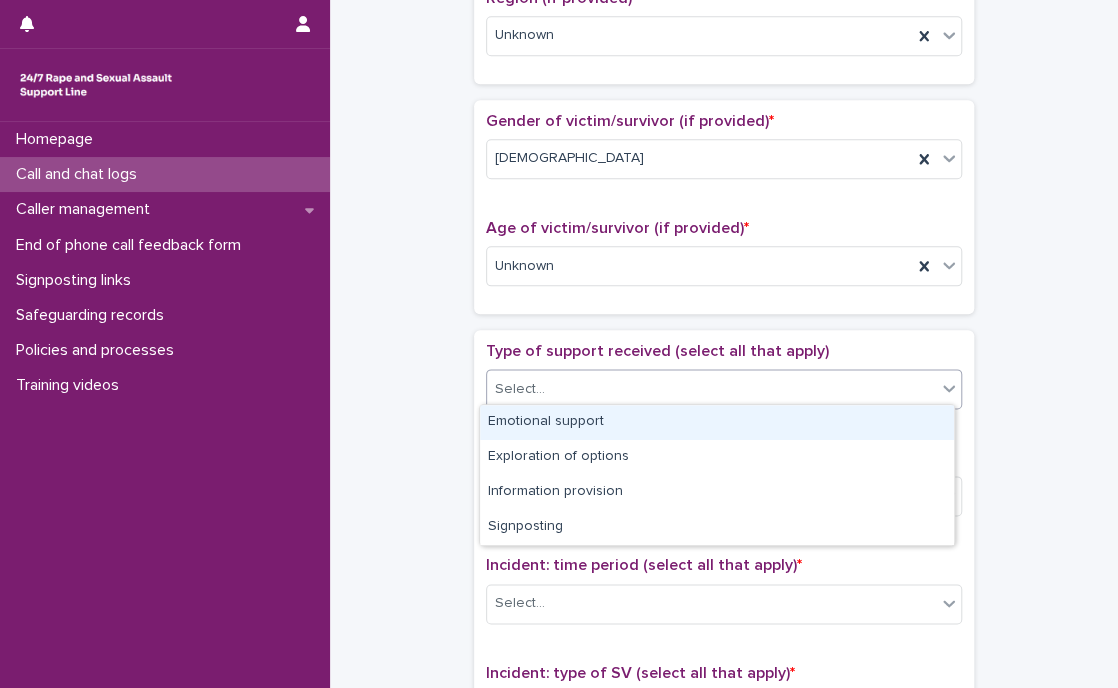click on "Select..." at bounding box center (711, 389) 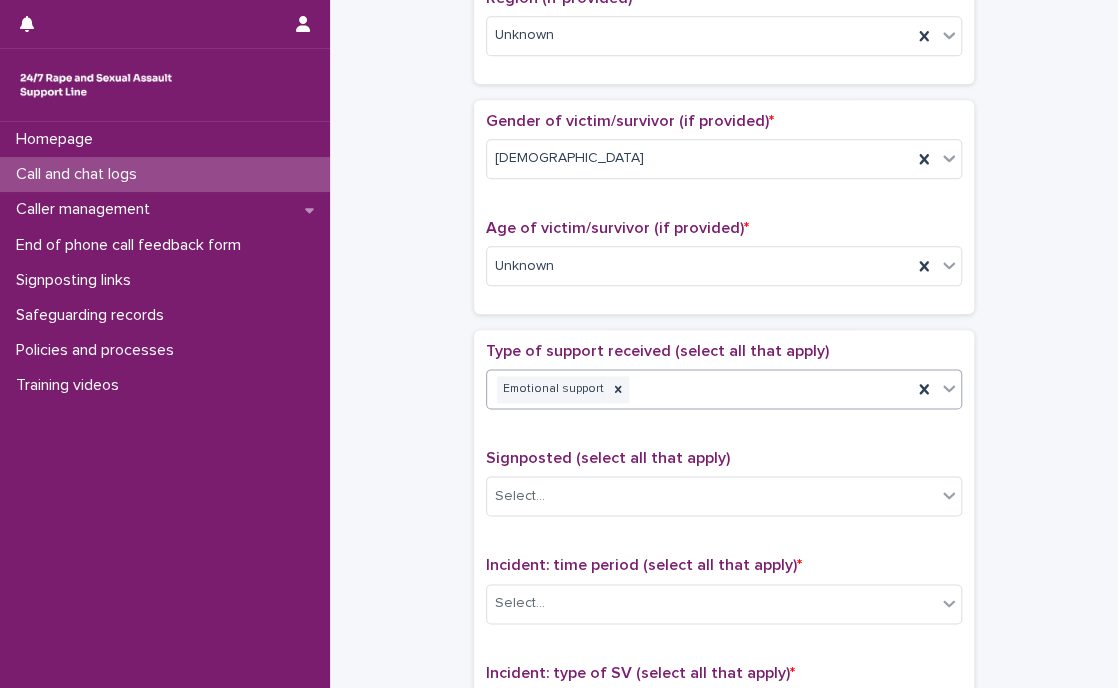 click on "Emotional support" at bounding box center (699, 389) 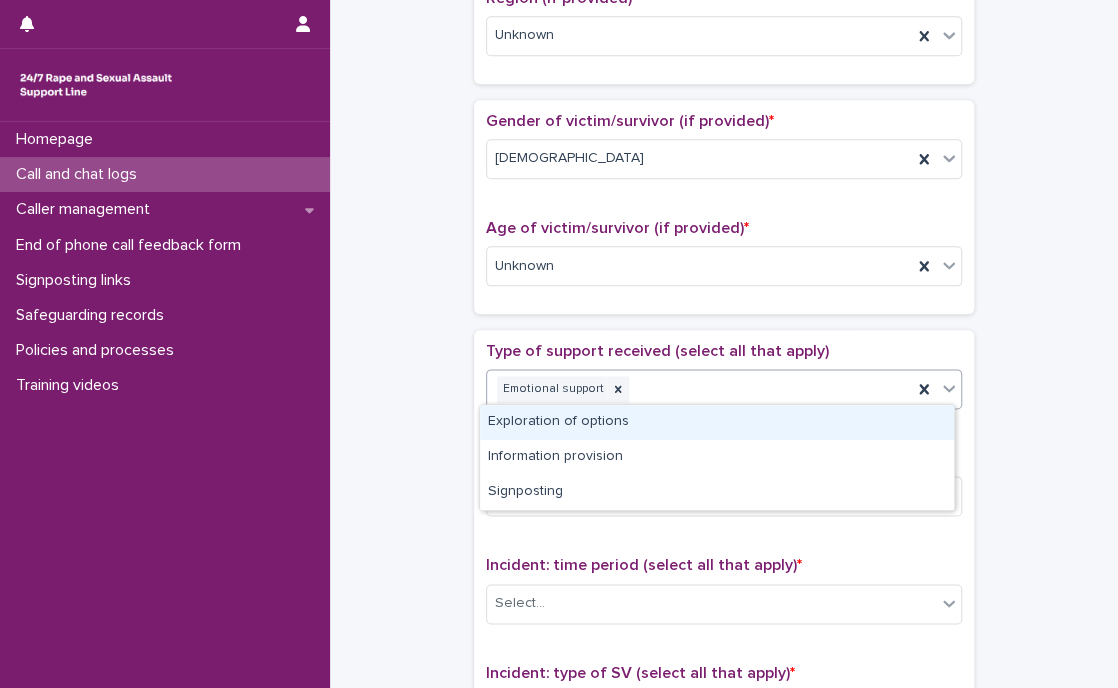 click on "Exploration of options" at bounding box center [717, 422] 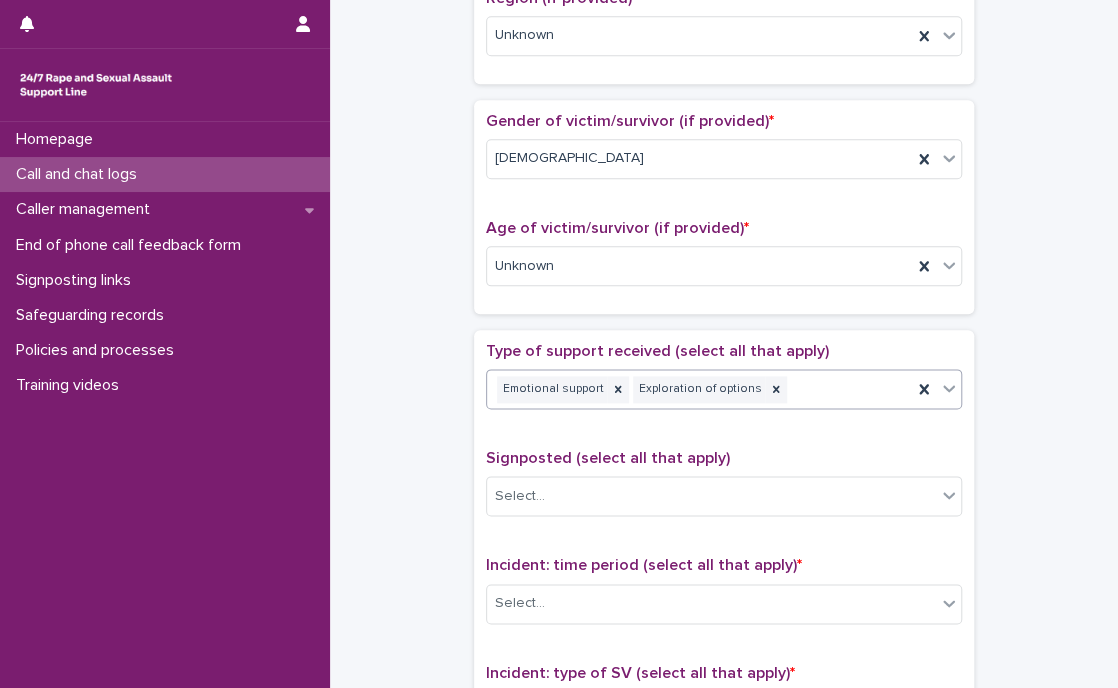 click on "**********" at bounding box center (724, 216) 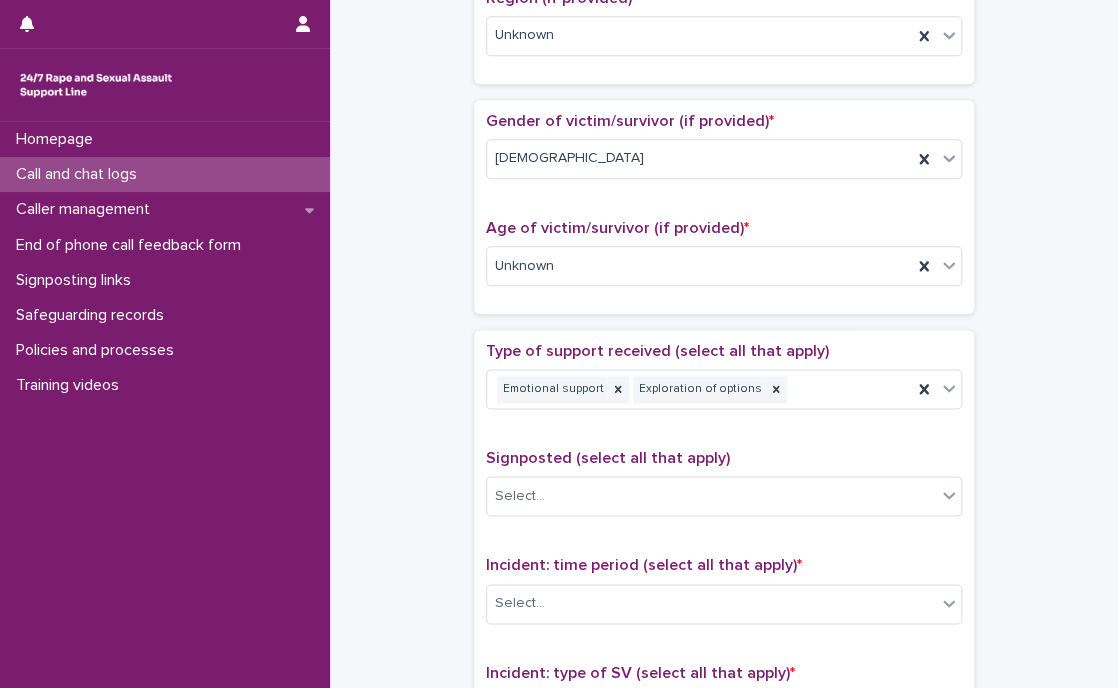 scroll, scrollTop: 909, scrollLeft: 0, axis: vertical 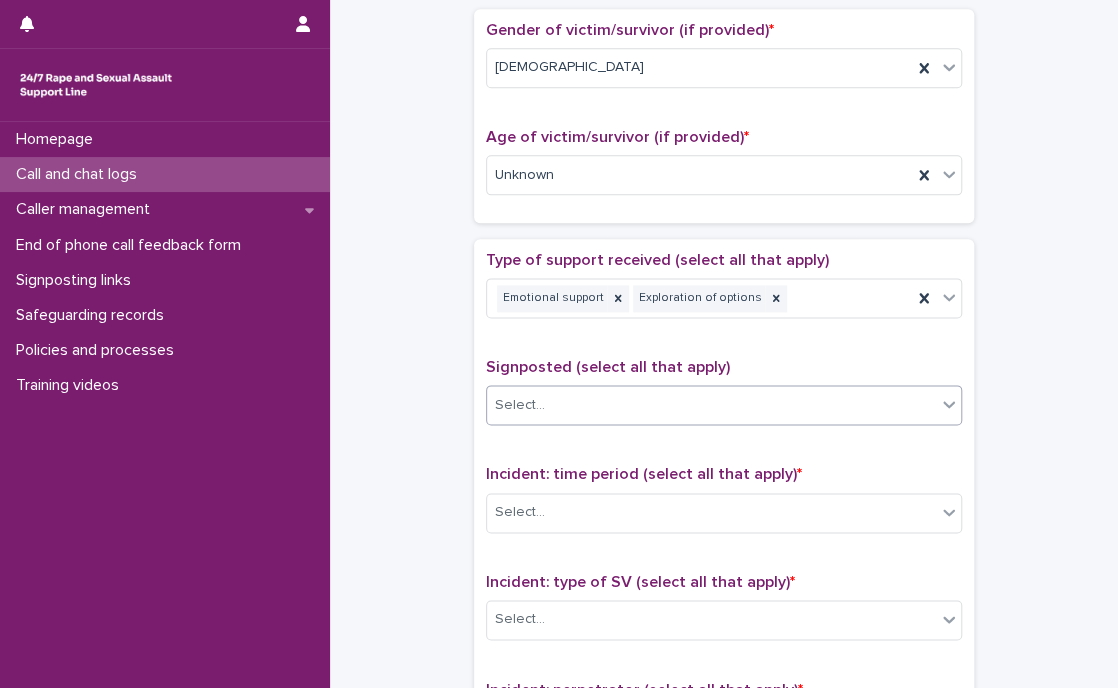 click on "Select..." at bounding box center [711, 405] 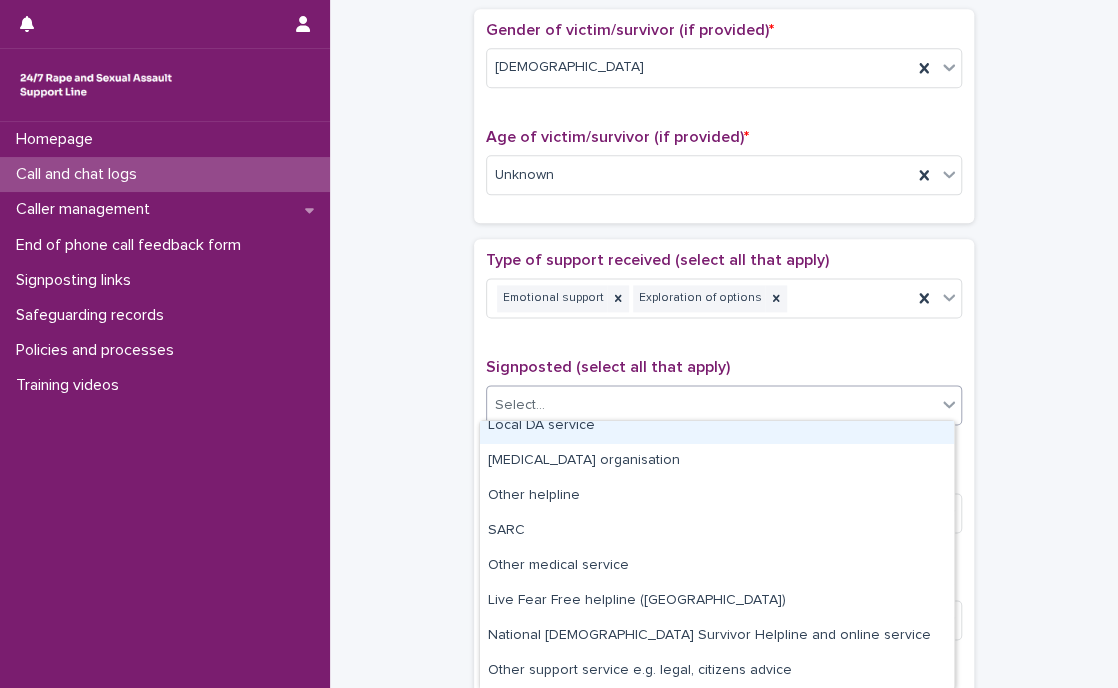 scroll, scrollTop: 0, scrollLeft: 0, axis: both 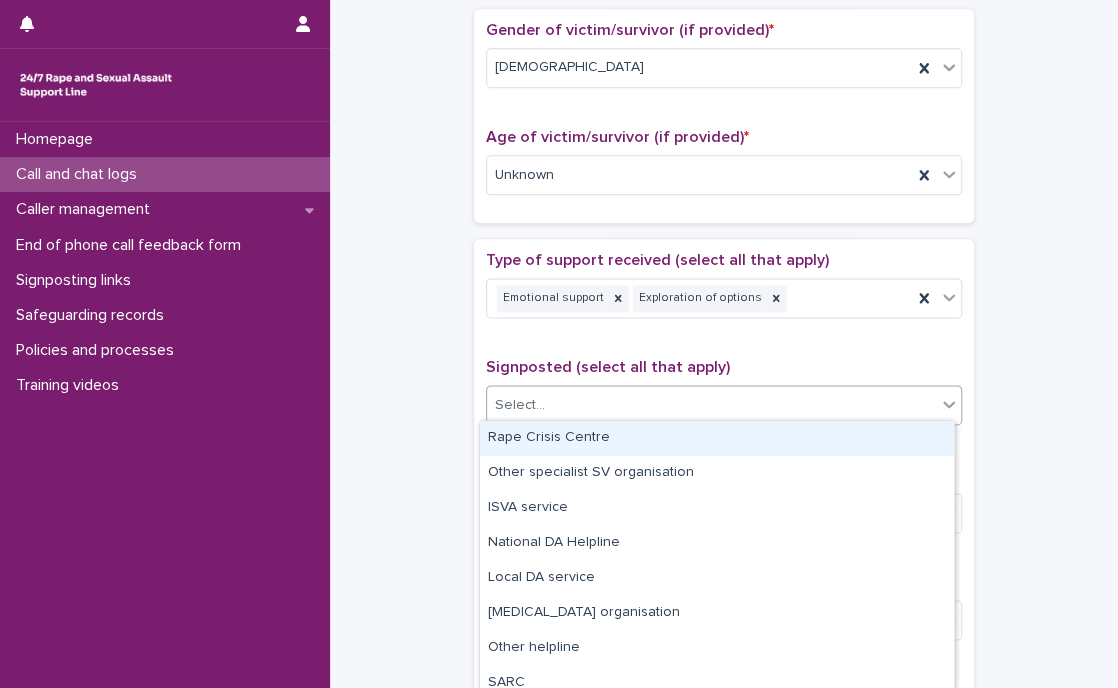 click on "Rape Crisis Centre" at bounding box center (717, 438) 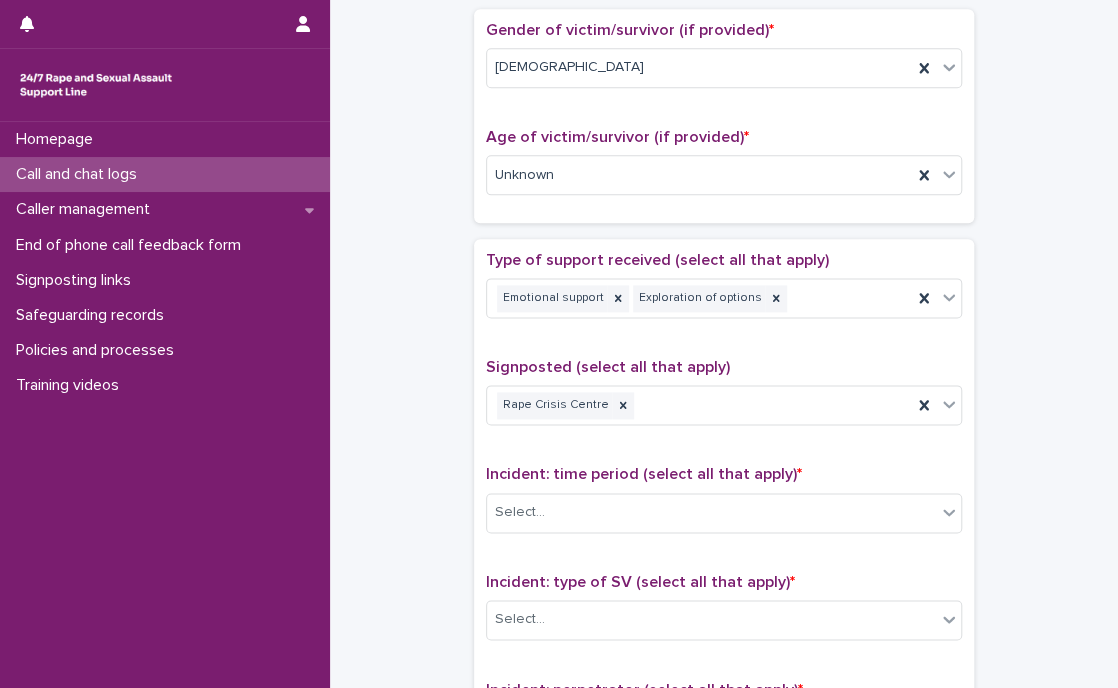 click on "**********" at bounding box center [724, 125] 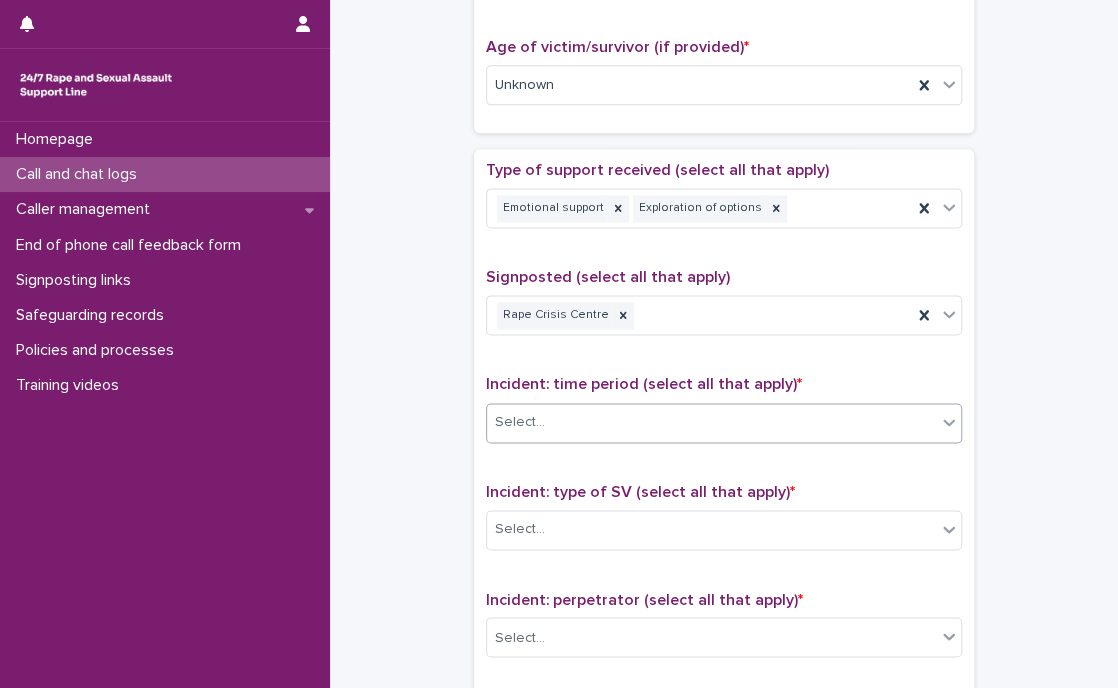 click on "Select..." at bounding box center (711, 422) 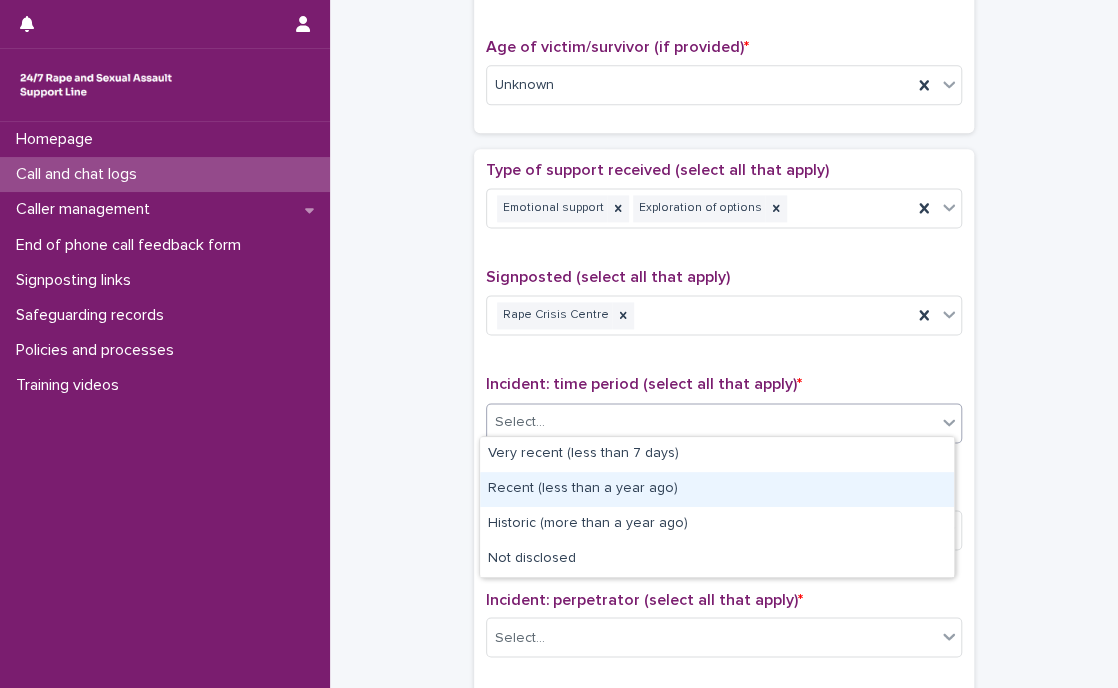 click on "Recent (less than a year ago)" at bounding box center (717, 489) 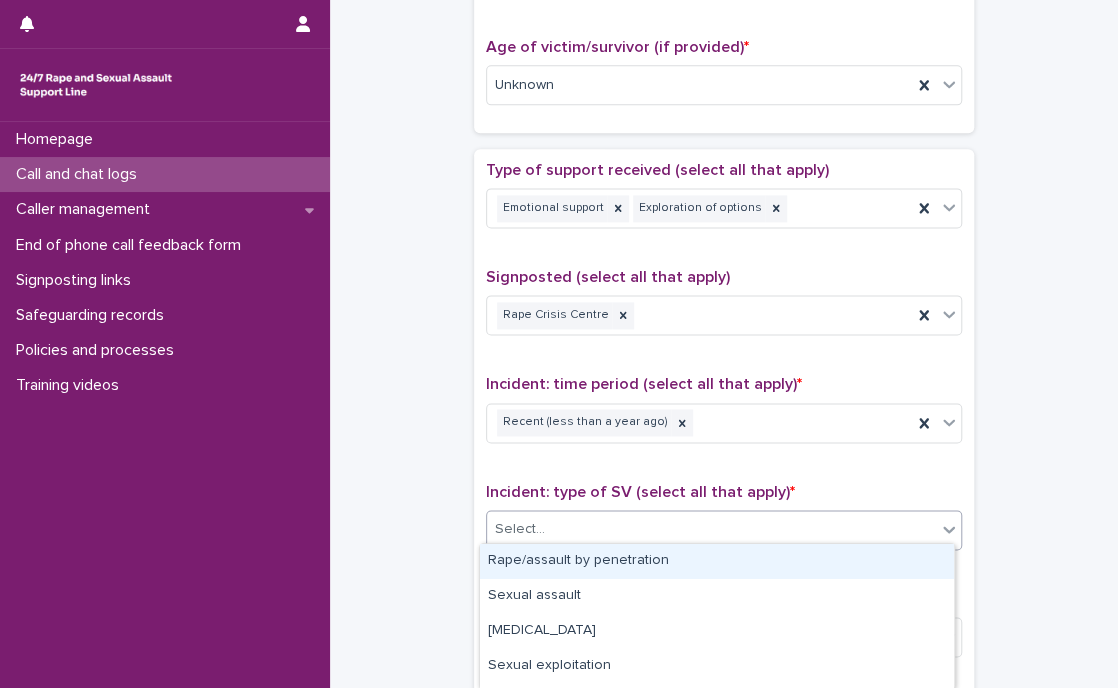 click on "Select..." at bounding box center [711, 529] 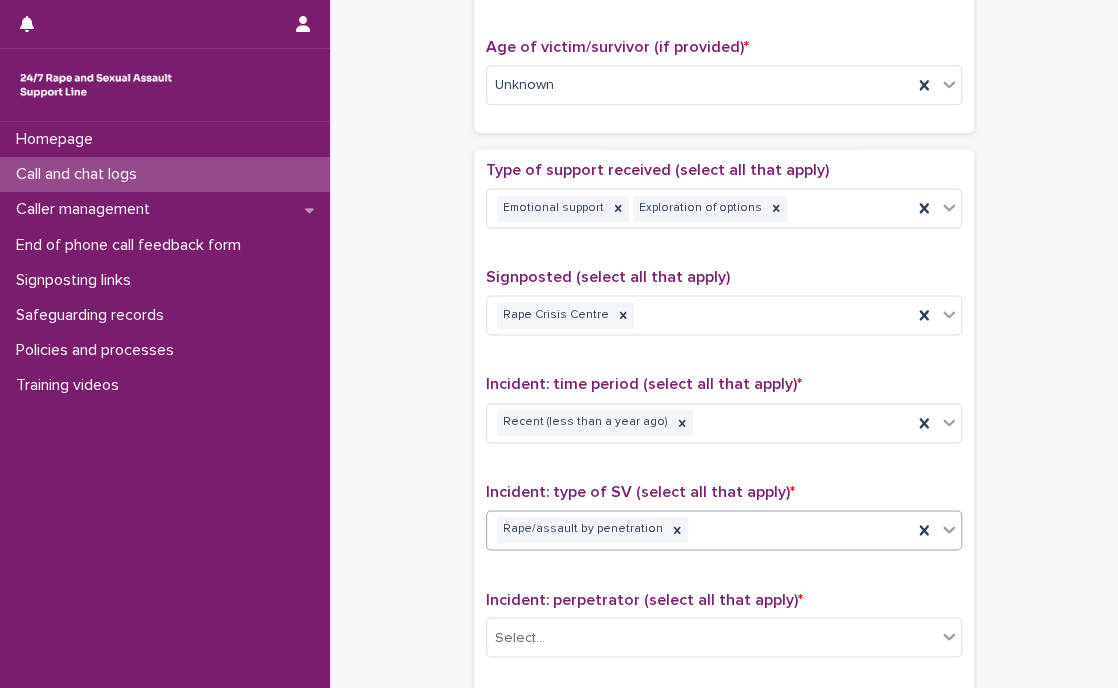 click on "Type of support received (select all that apply) Emotional support Exploration of options Signposted (select all that apply) Rape Crisis Centre Incident: time period (select all that apply) * Recent (less than a year ago) Incident: type of SV (select all that apply) *   option Rape/assault by penetration, selected.     0 results available. Select is focused ,type to refine list, press Down to open the menu,  press left to focus selected values Rape/assault by penetration Incident: perpetrator (select all that apply) * Select... Incident: gender of perpetrator (select all that apply) * Select... Flags Select... Comments" at bounding box center [724, 579] 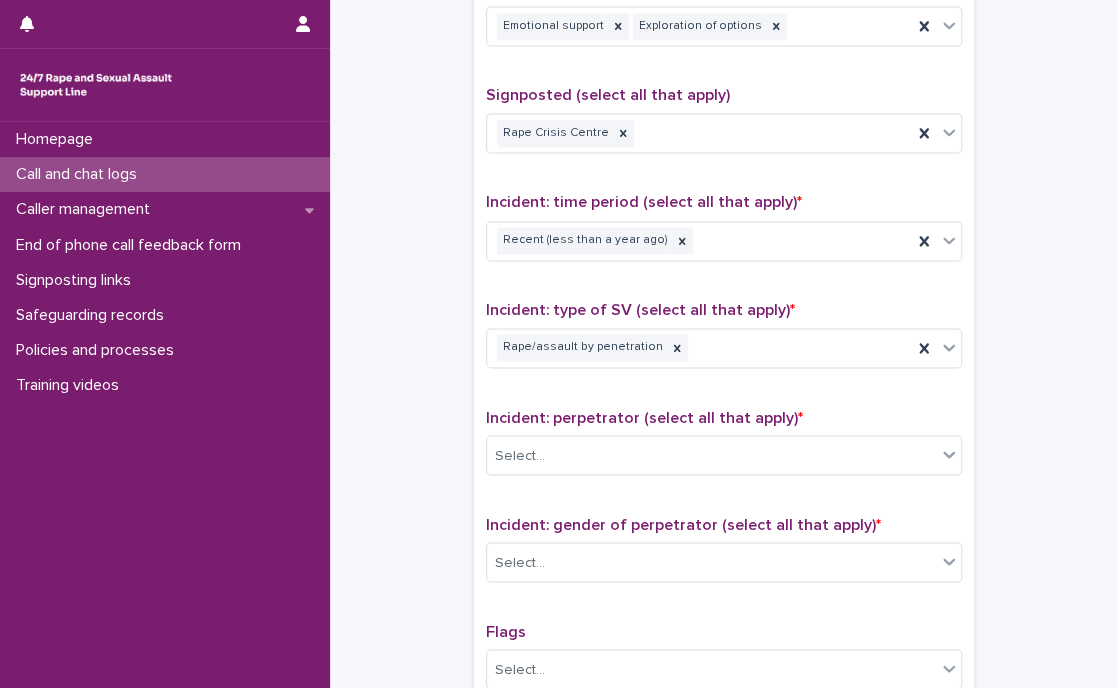 scroll, scrollTop: 1272, scrollLeft: 0, axis: vertical 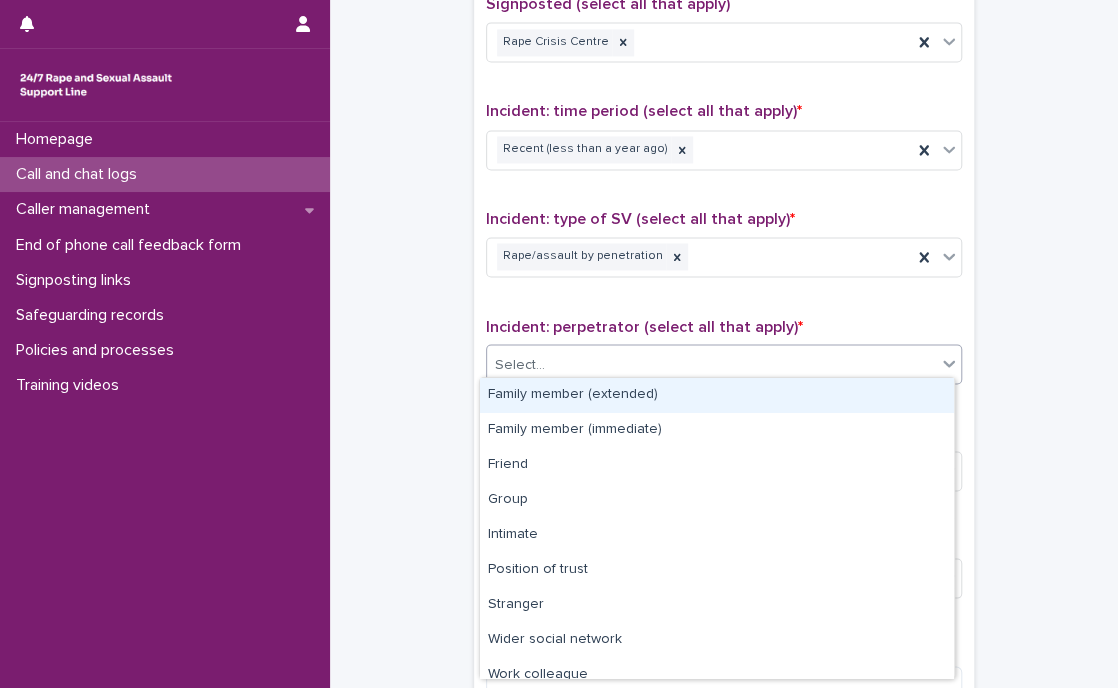 click on "Select..." at bounding box center (711, 364) 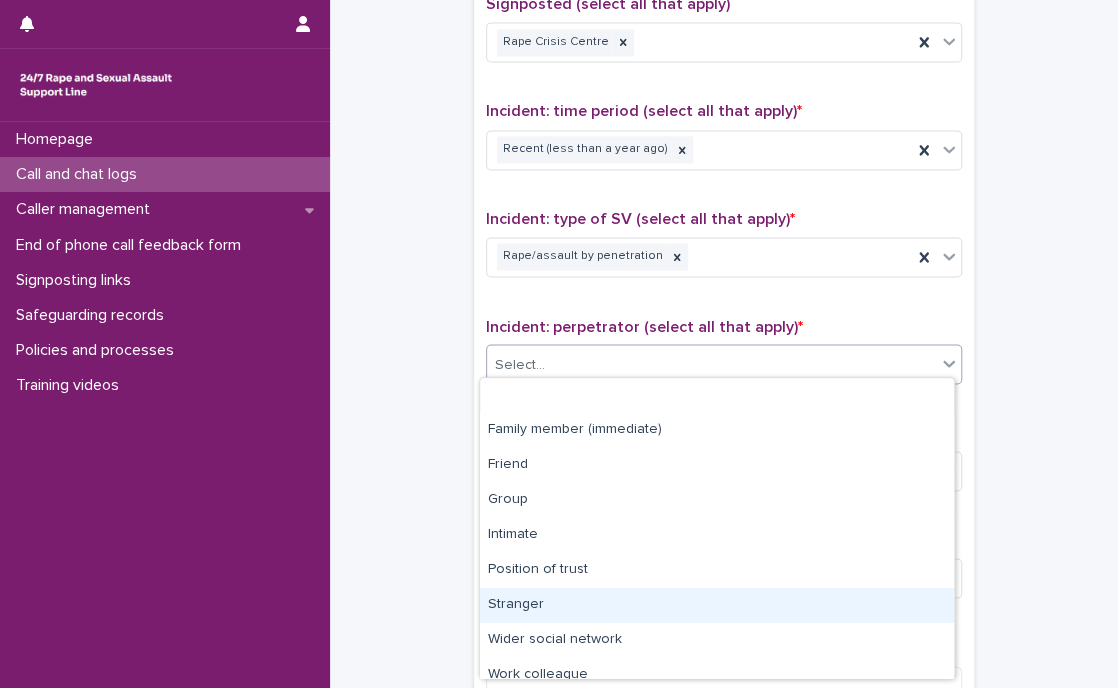 scroll, scrollTop: 84, scrollLeft: 0, axis: vertical 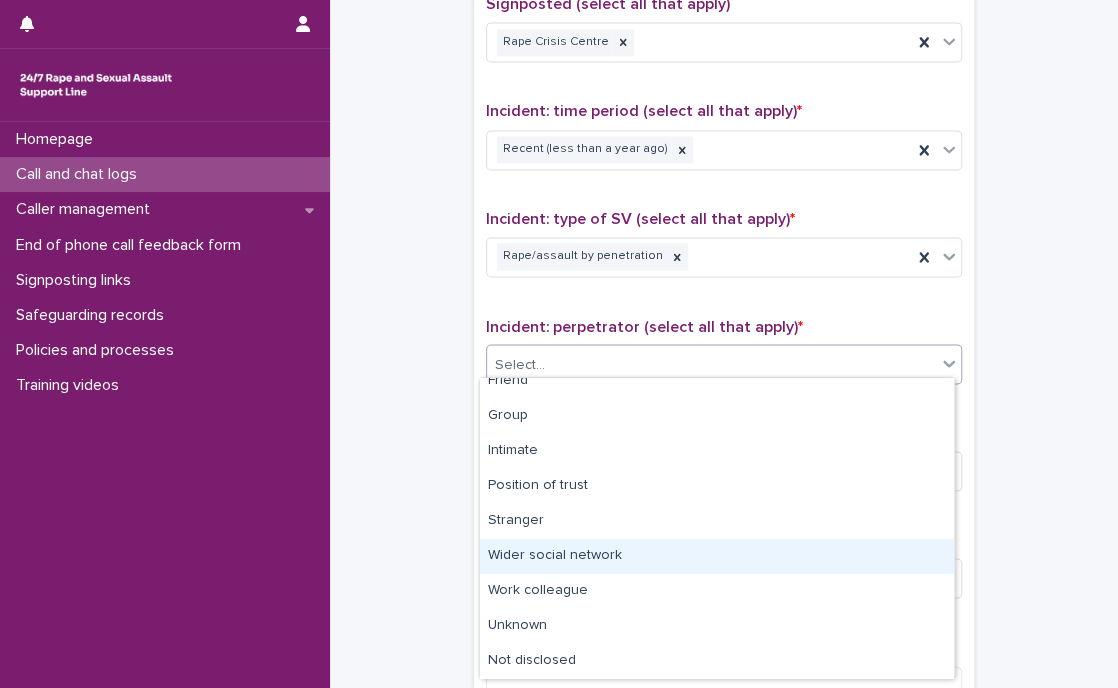 click on "Wider social network" at bounding box center (717, 556) 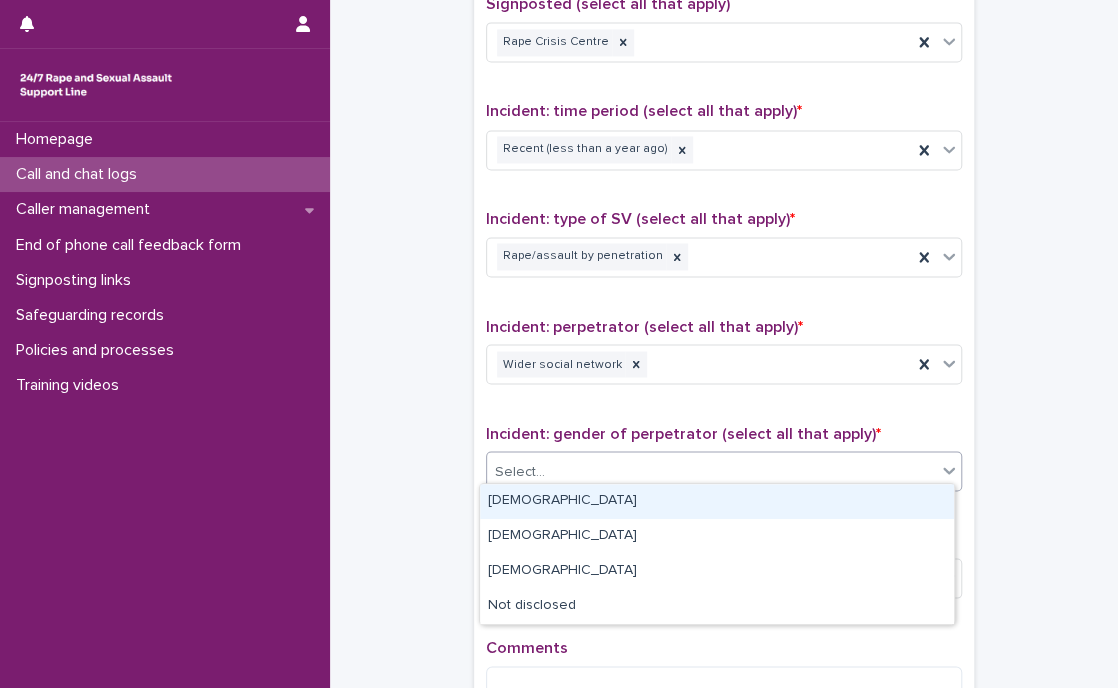 click on "Select..." at bounding box center [711, 471] 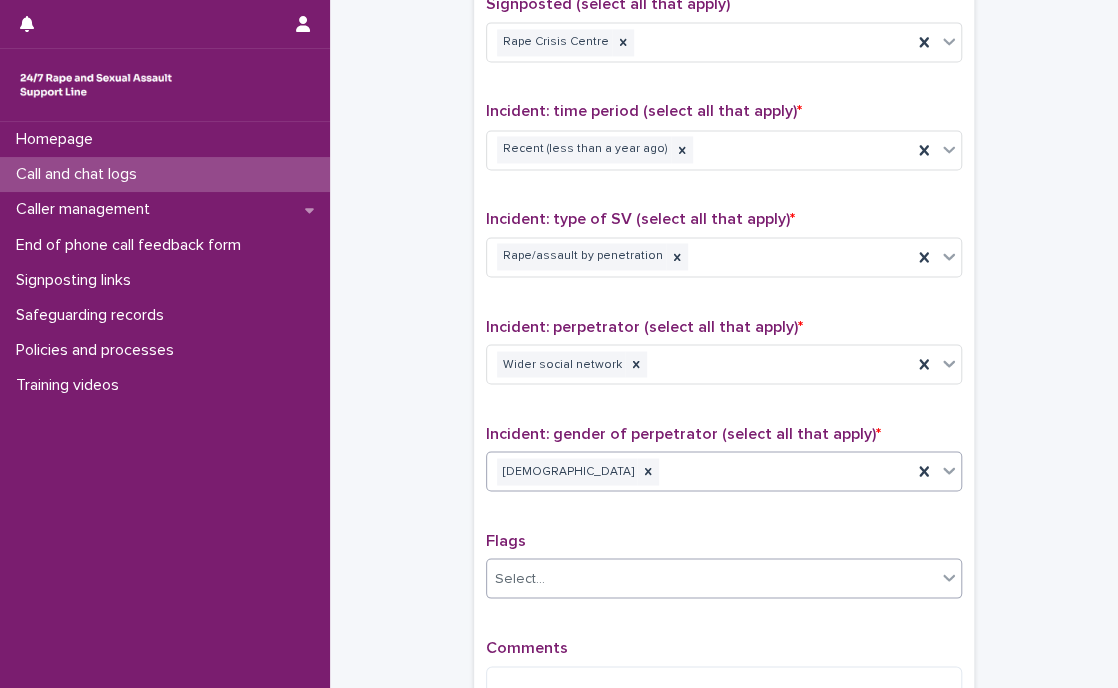 click on "Select..." at bounding box center (711, 578) 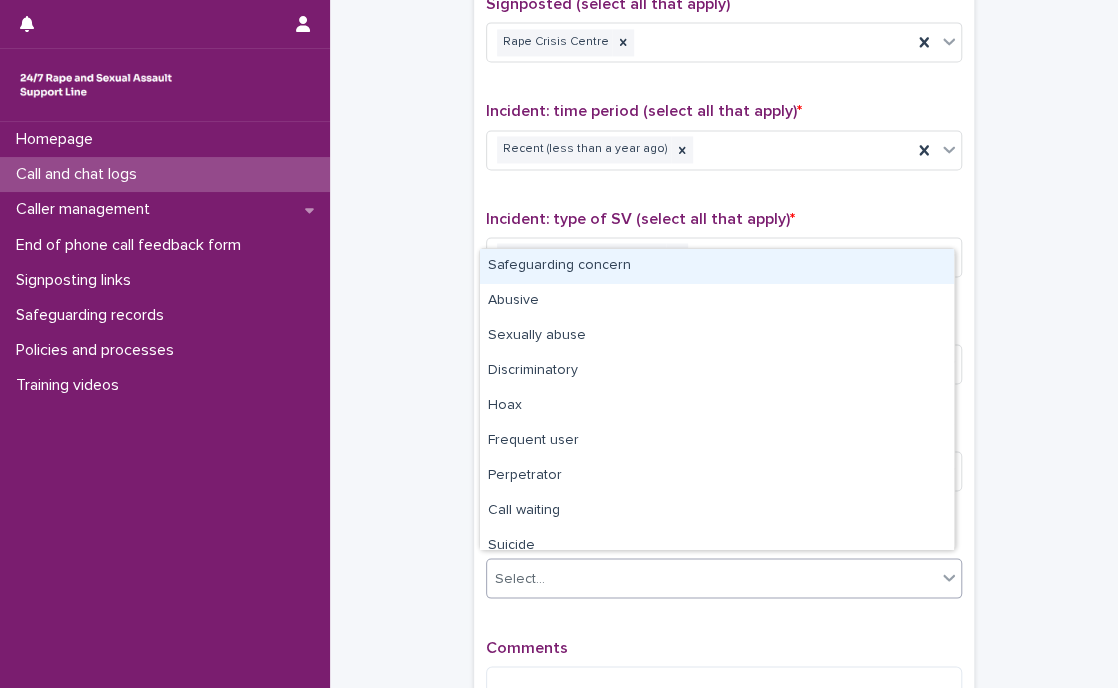 click on "Select..." at bounding box center (711, 578) 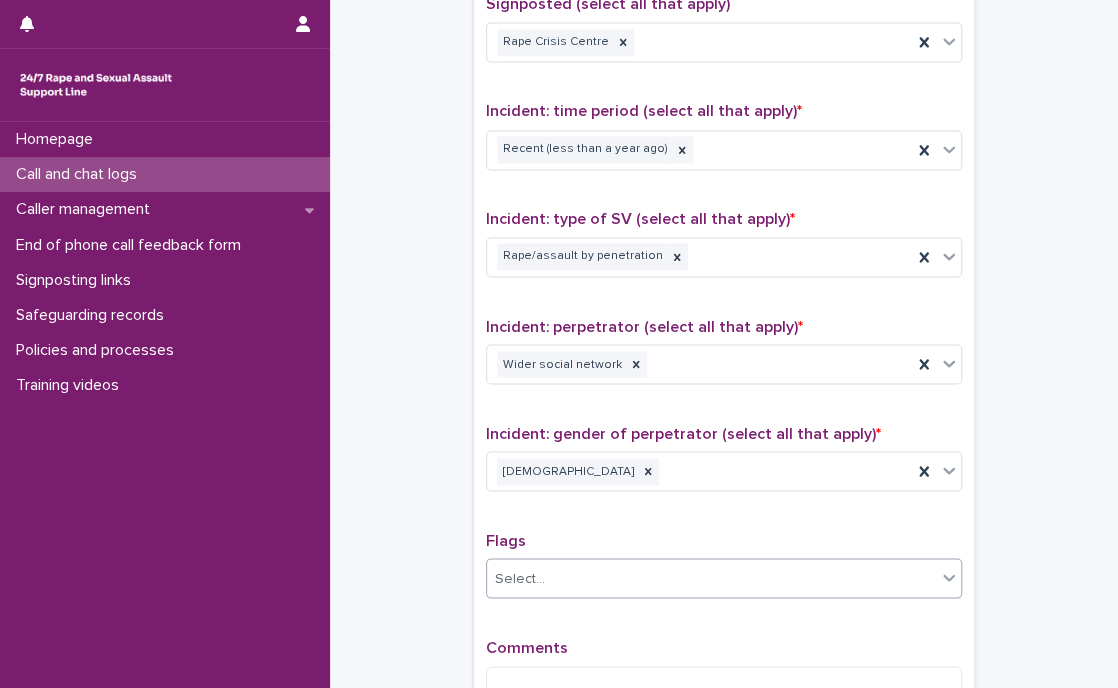 click on "**********" at bounding box center [724, -238] 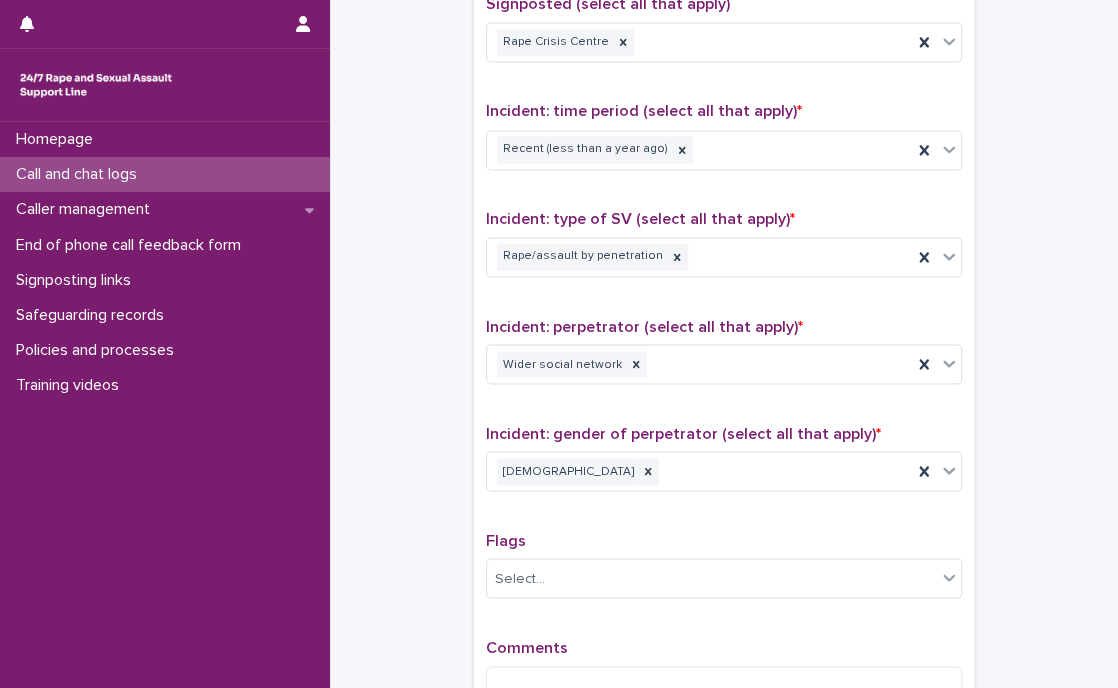 scroll, scrollTop: 1516, scrollLeft: 0, axis: vertical 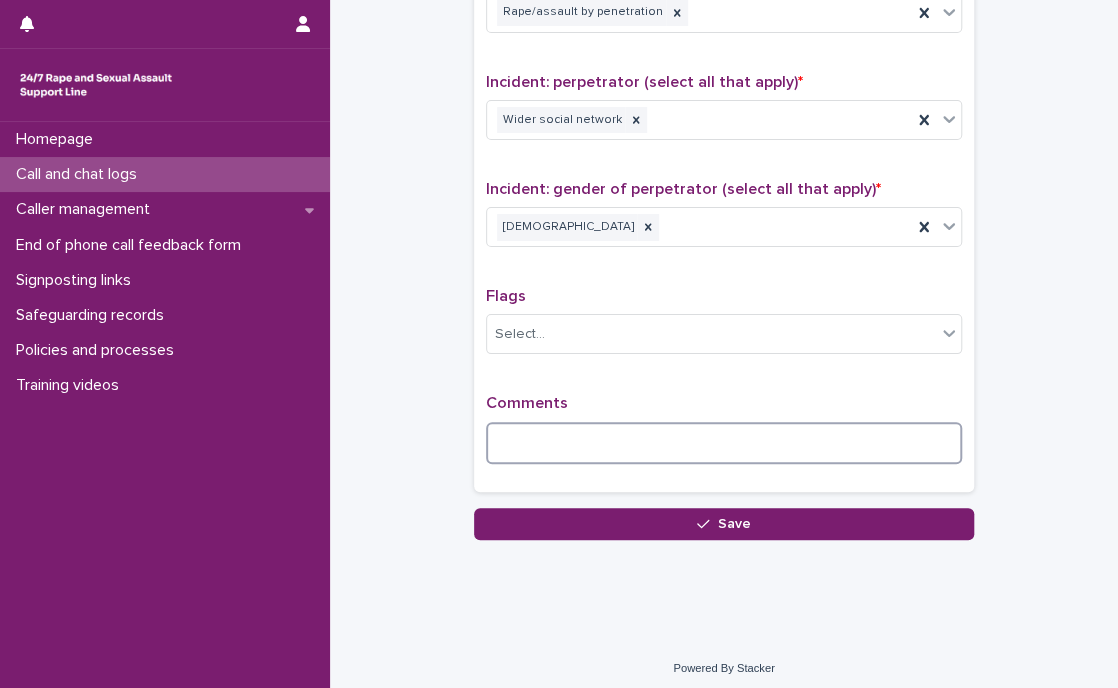 click at bounding box center (724, 443) 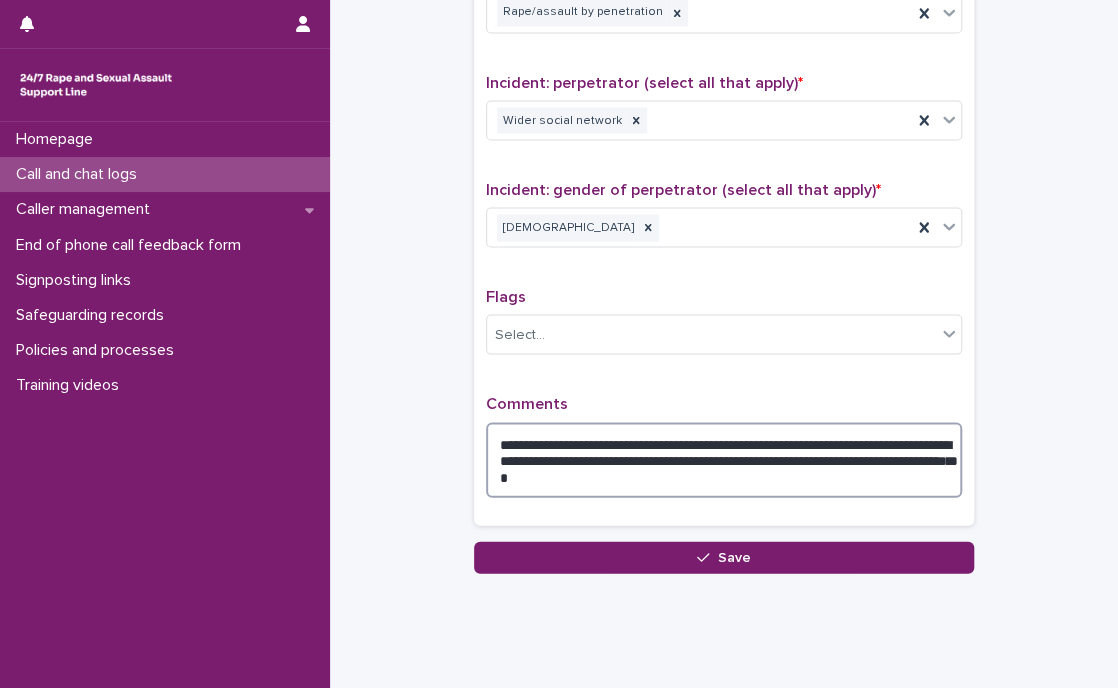 click on "**********" at bounding box center [724, 460] 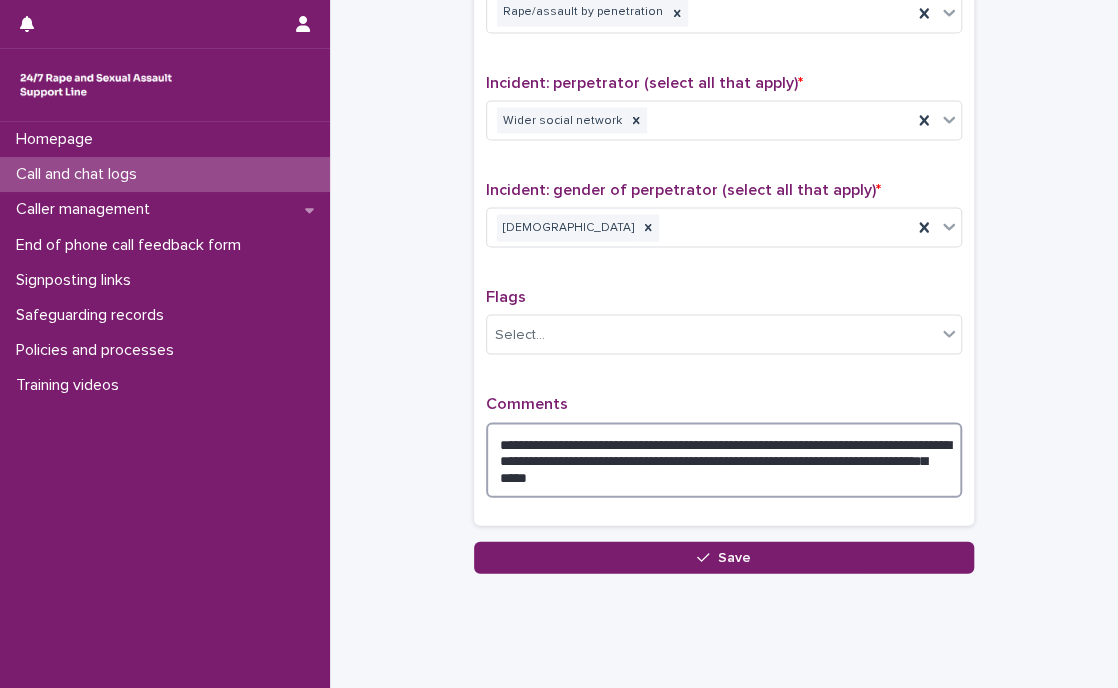 drag, startPoint x: 699, startPoint y: 431, endPoint x: 757, endPoint y: 433, distance: 58.034473 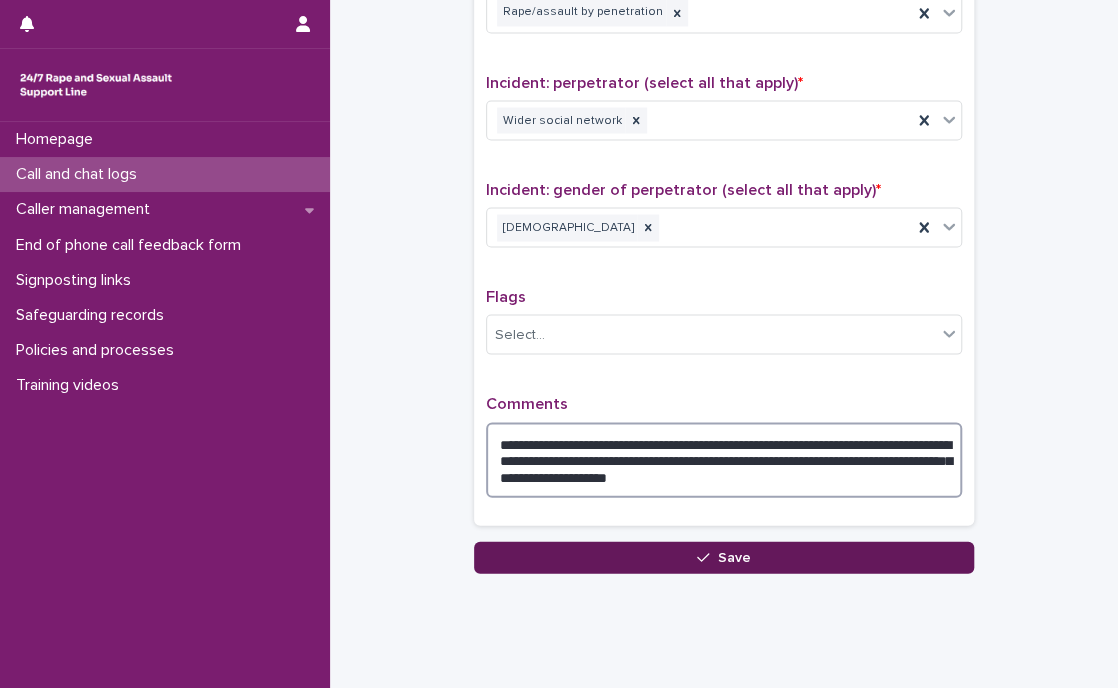 type on "**********" 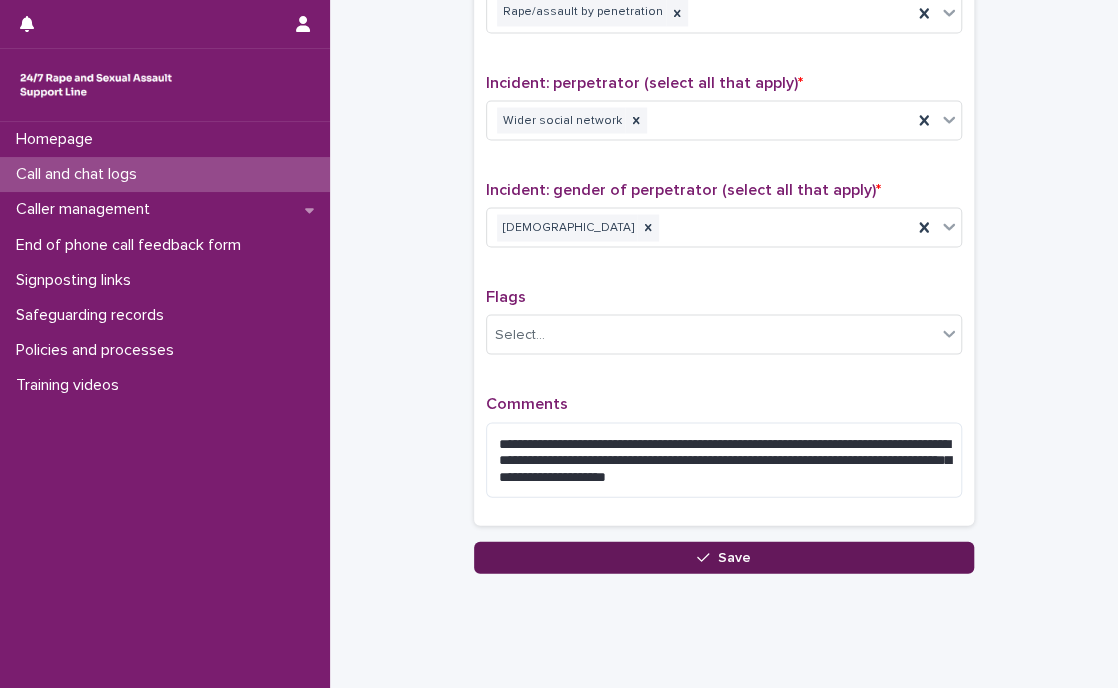 click on "Save" at bounding box center (724, 557) 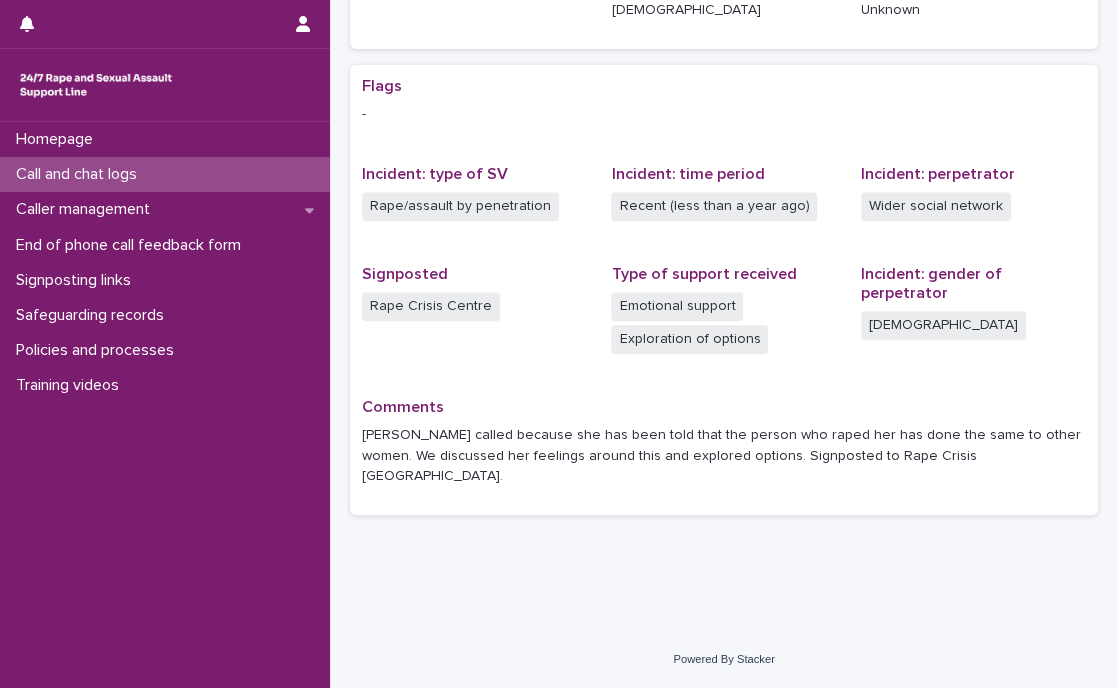 scroll, scrollTop: 0, scrollLeft: 0, axis: both 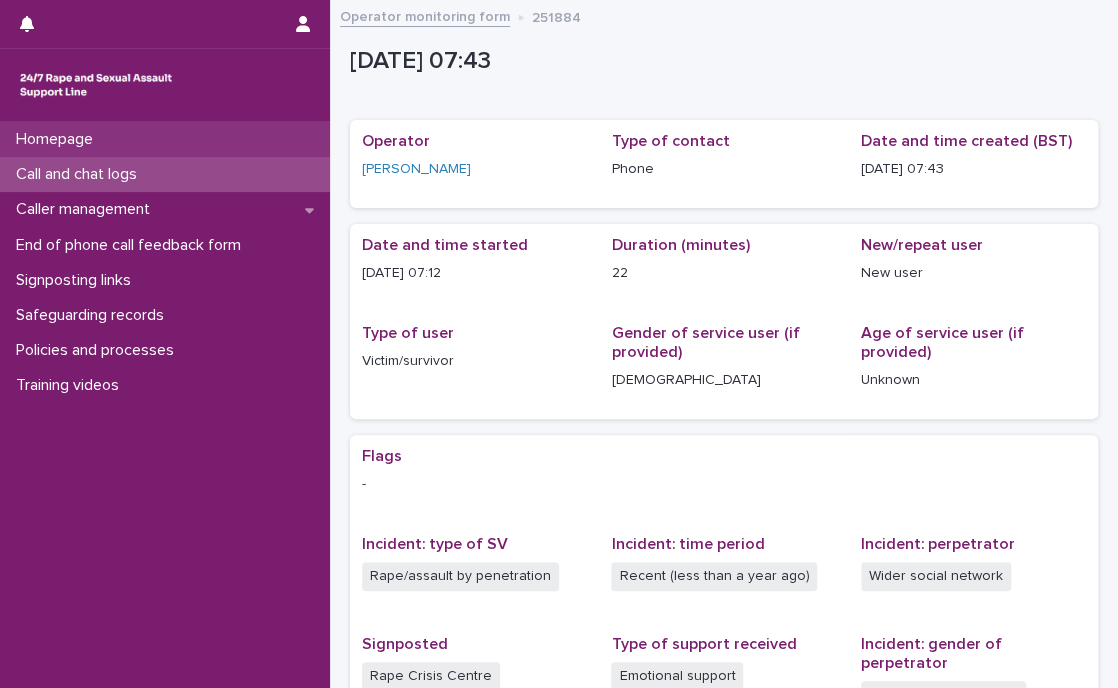 click on "Homepage" at bounding box center (58, 139) 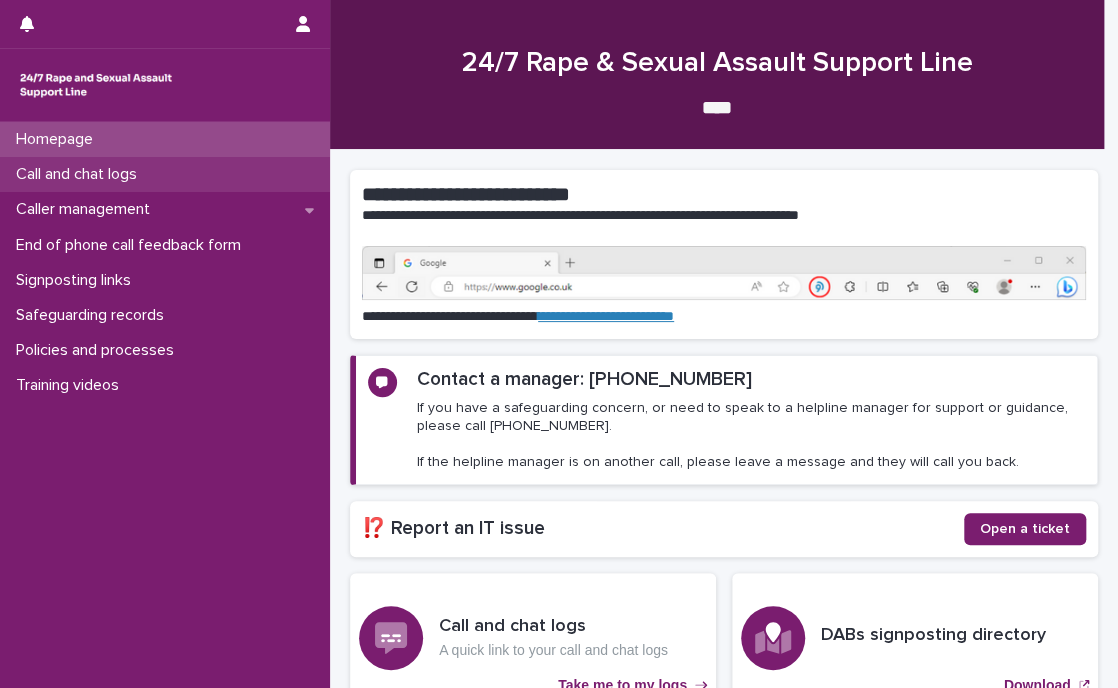 click on "Call and chat logs" at bounding box center (80, 174) 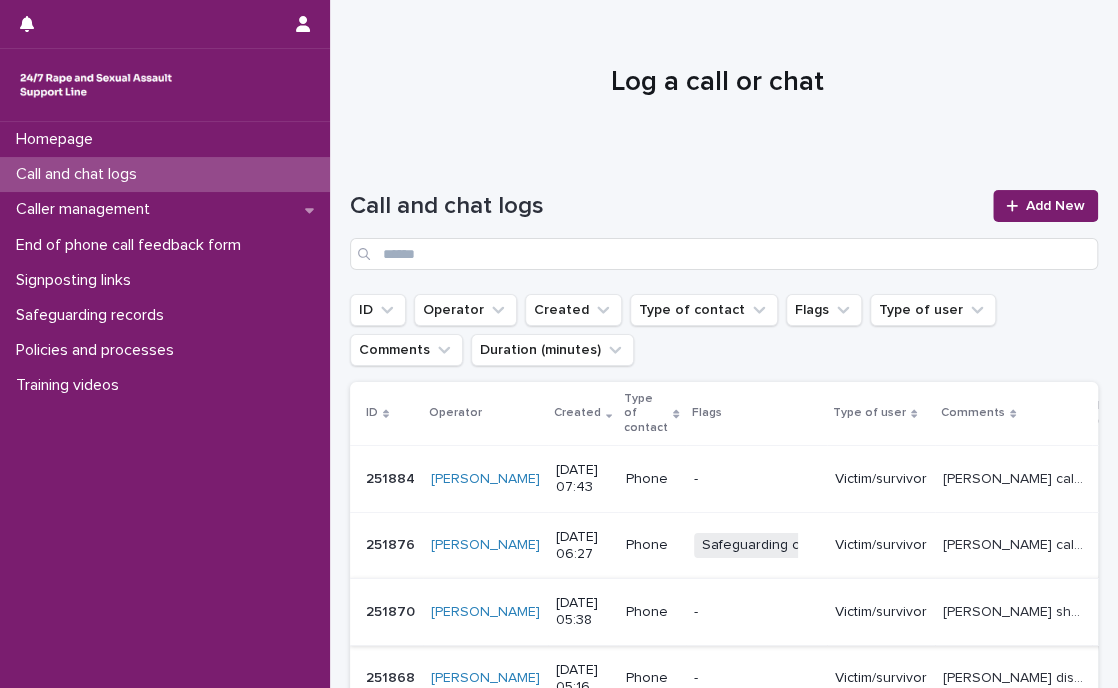 scroll, scrollTop: 90, scrollLeft: 0, axis: vertical 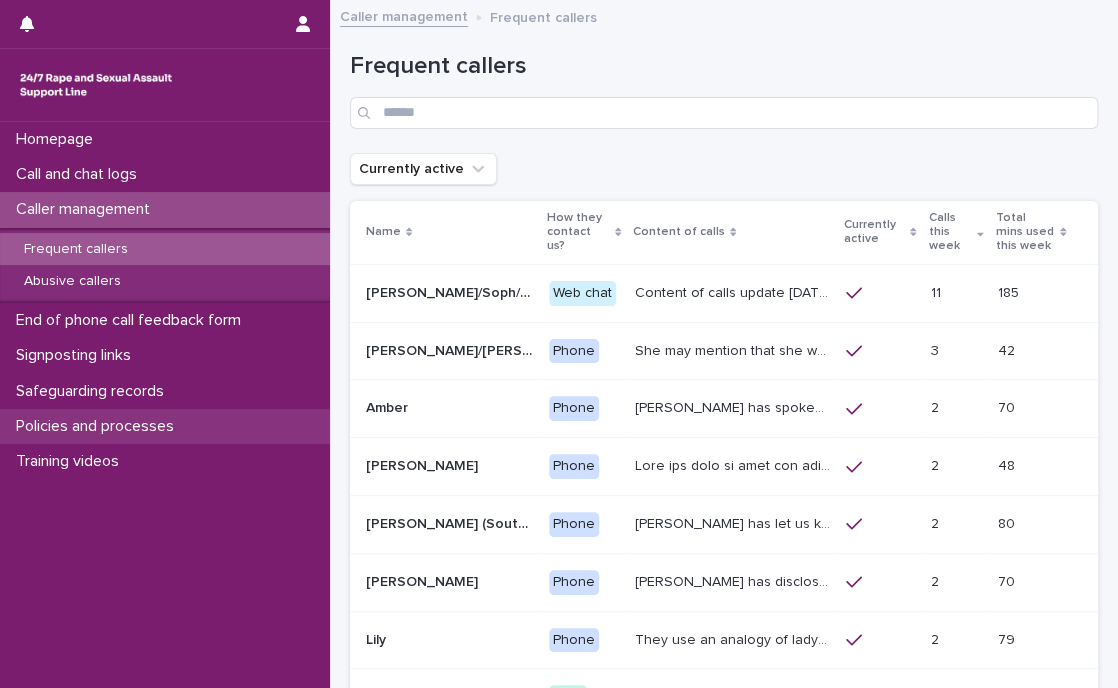 click on "Policies and processes" at bounding box center (99, 426) 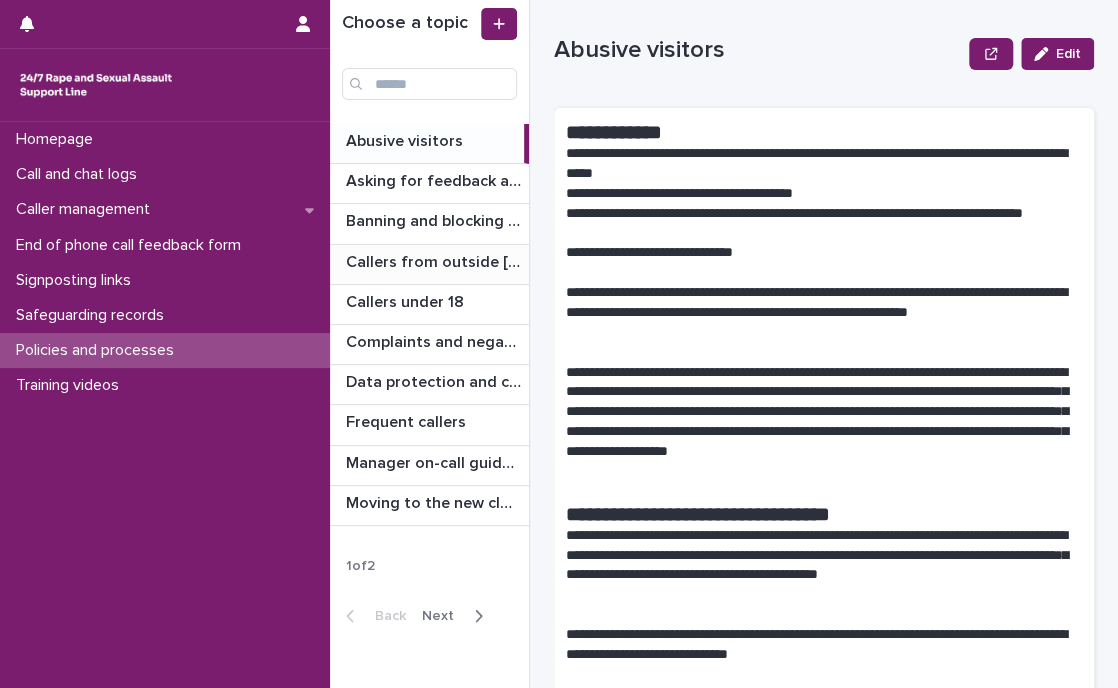 click on "Callers from outside [GEOGRAPHIC_DATA]" at bounding box center [435, 260] 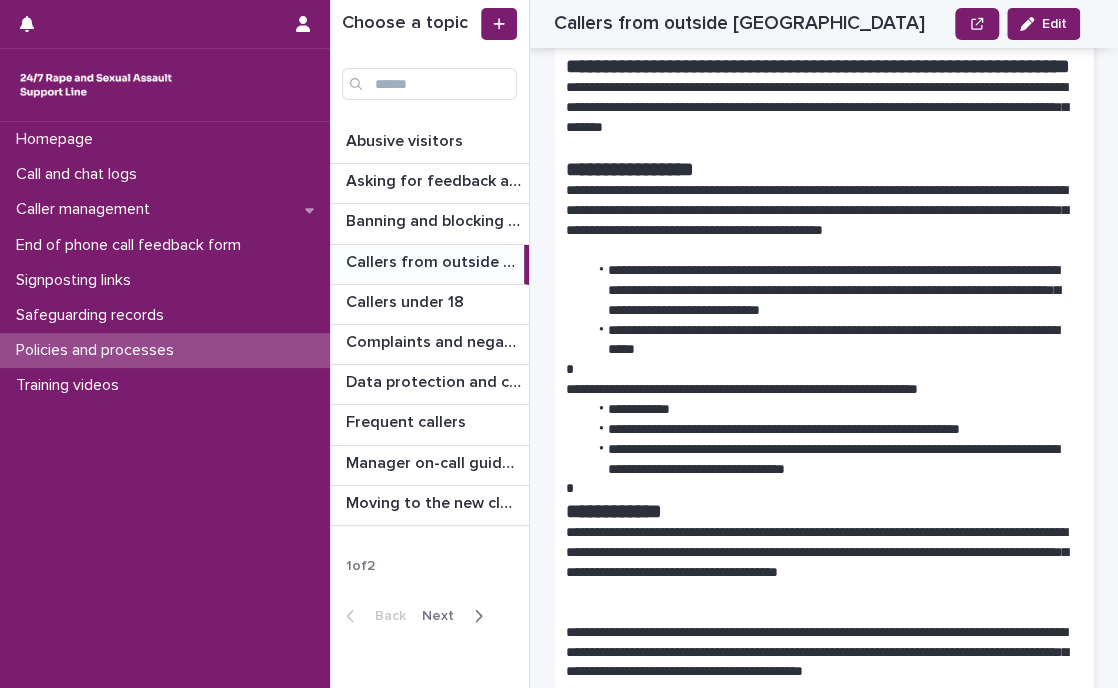 scroll, scrollTop: 1090, scrollLeft: 0, axis: vertical 